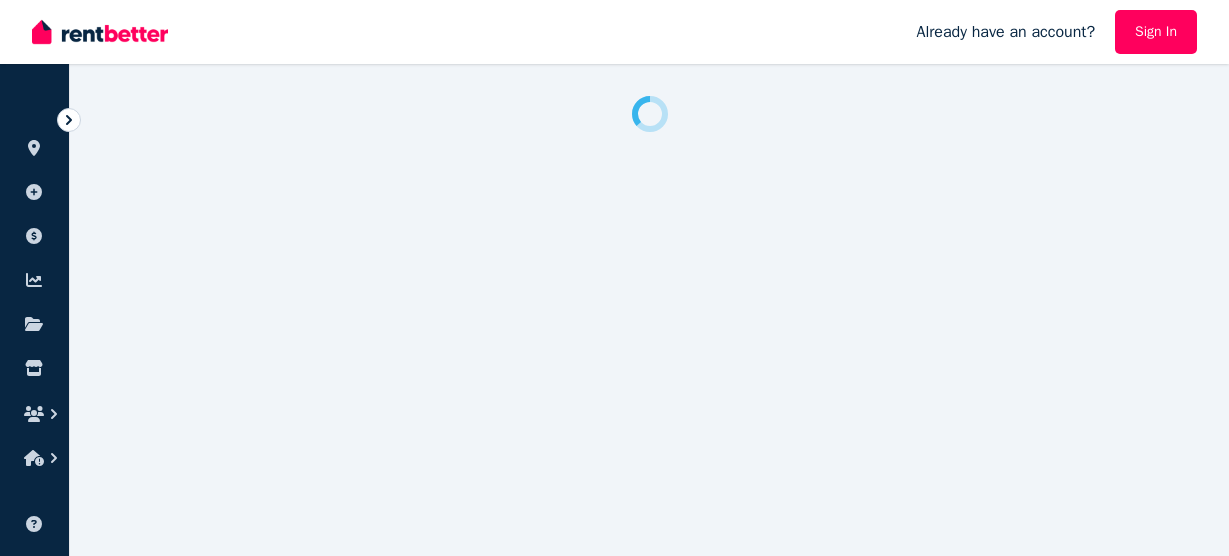 scroll, scrollTop: 0, scrollLeft: 0, axis: both 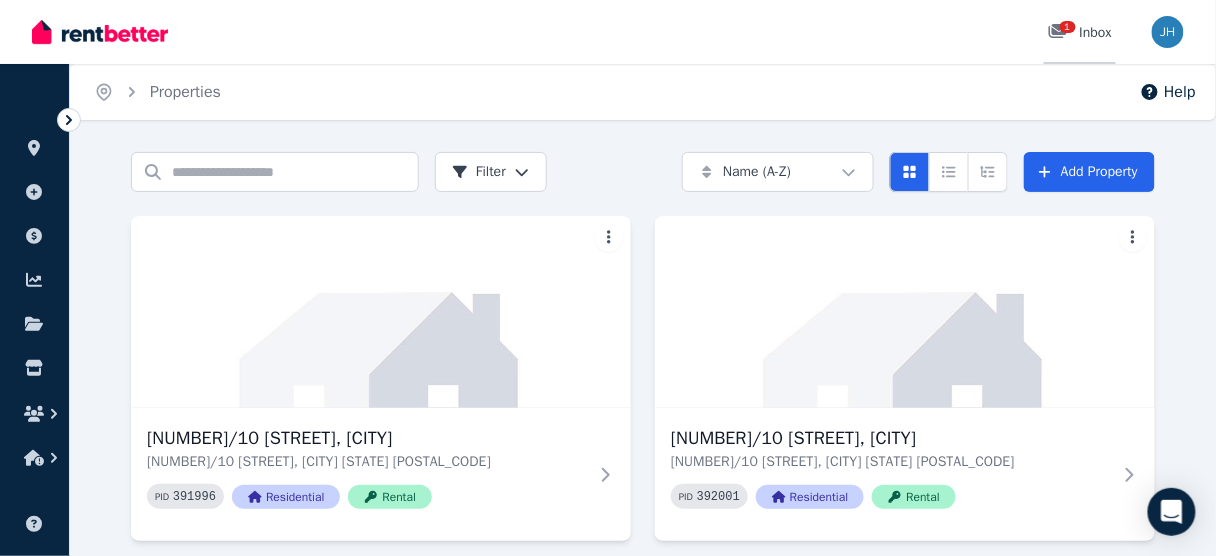 click on "1" at bounding box center [1068, 27] 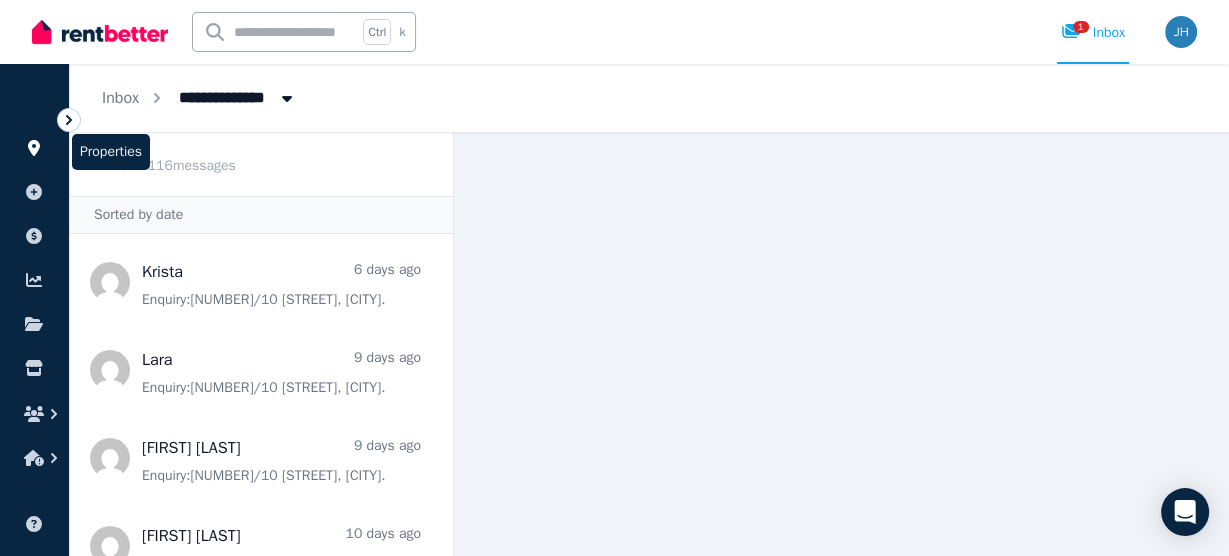 click 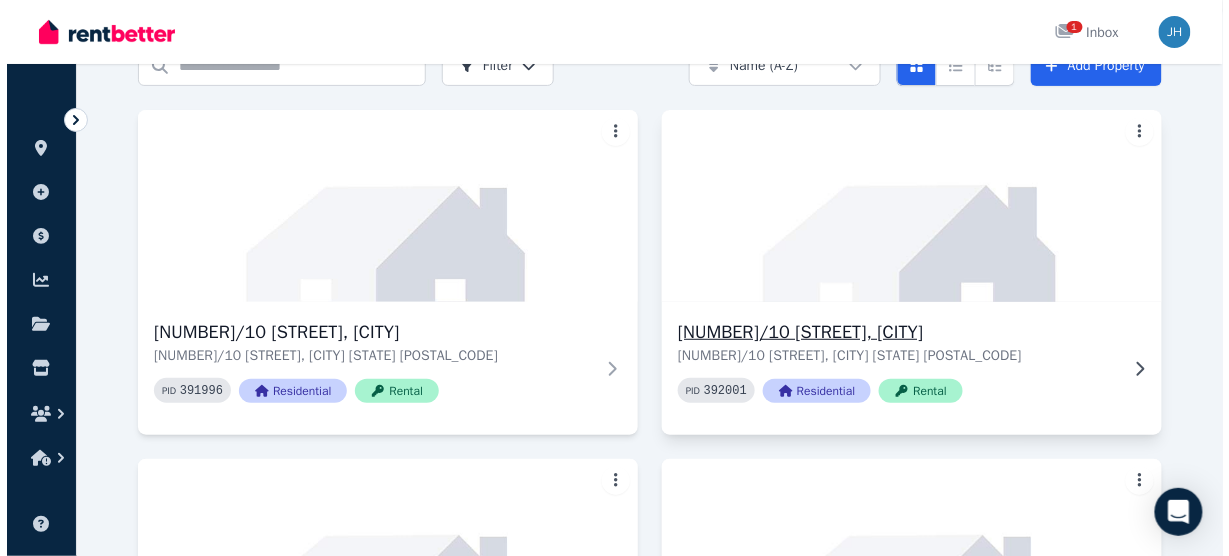 scroll, scrollTop: 80, scrollLeft: 0, axis: vertical 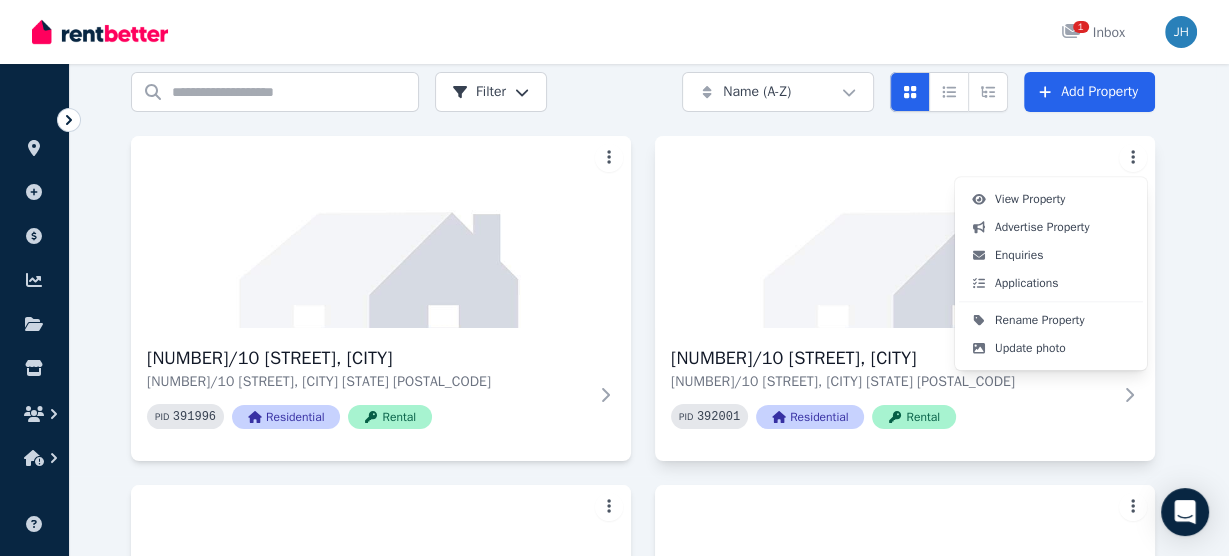 click on "Open main menu 1 Inbox Open user menu ORGANISE Properties Add property Payments Finance report Documents Marketplace Help centre Refer a friend Account settings Your profile Serenity Stays Management Pty Ltd Home Properties Help Search properties Filter Name (A-Z) Add Property [NUMBER]/10 [STREET], [CITY] [NUMBER]/10 [STREET], [CITY] [STATE] [POSTAL_CODE] Residential Rental [NUMBER]/10 [STREET], [CITY] [NUMBER]/10 [STREET], [CITY] [STATE] [POSTAL_CODE] Residential Rental [NUMBER]/10 [STREET], [CITY] [NUMBER]/10 [STREET], [CITY] [STATE] [POSTAL_CODE] Residential Rental [NUMBER]/10 [STREET], [CITY] [NUMBER]/10 [STREET], [CITY] [STATE] [POSTAL_CODE] Residential Rental [NUMBER]/10 [STREET], [CITY] [NUMBER]/10 [STREET], [CITY] [STATE] [POSTAL_CODE] Residential Rental [NUMBER]/10 [STREET], [CITY] [NUMBER]/10 [STREET], [CITY] [STATE] [POSTAL_CODE] Residential Rental " Superb large 3 bedroom apartment [CITY] " Removed $1,320 per week 10   enquiries 0 2  application s 0 0 [NUMBER]/10 [STREET], [CITY] PID   392019 Residential " "" at bounding box center (614, 198) 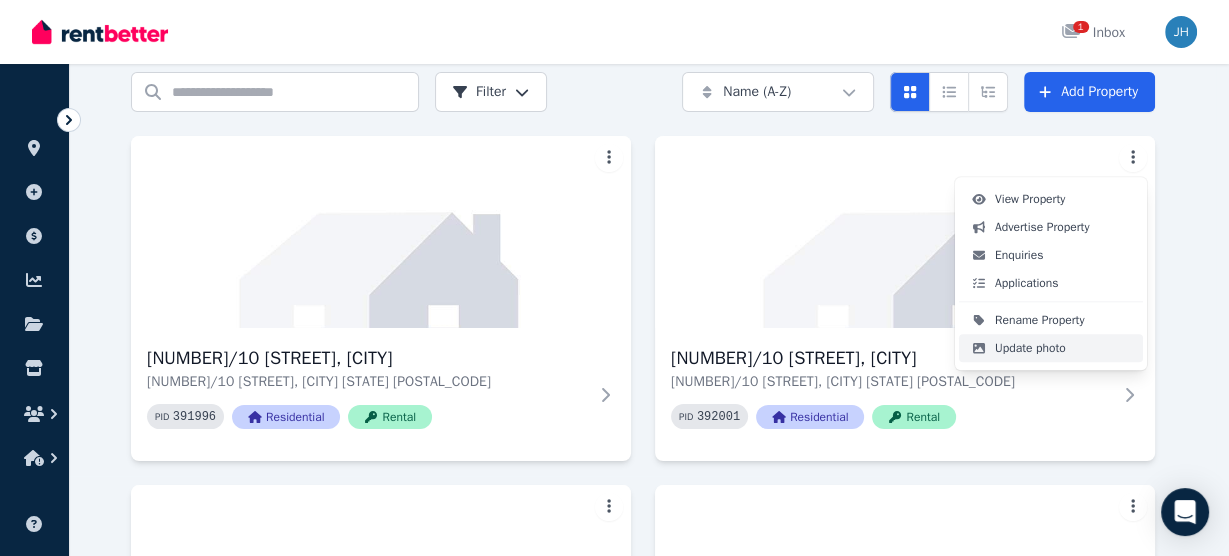 click on "Update photo" at bounding box center (1030, 348) 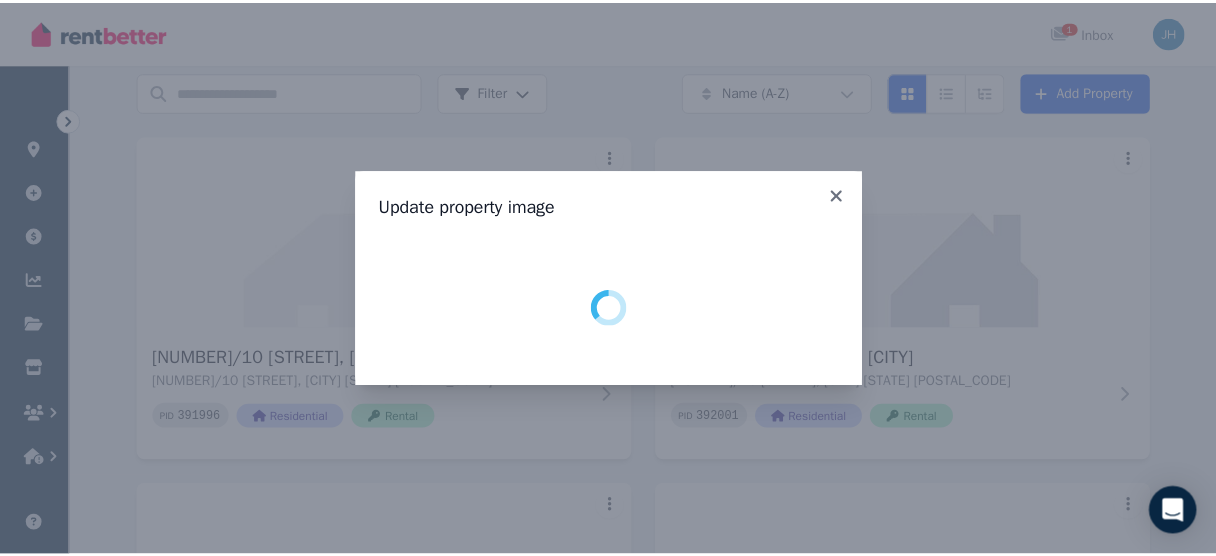 scroll, scrollTop: 0, scrollLeft: 0, axis: both 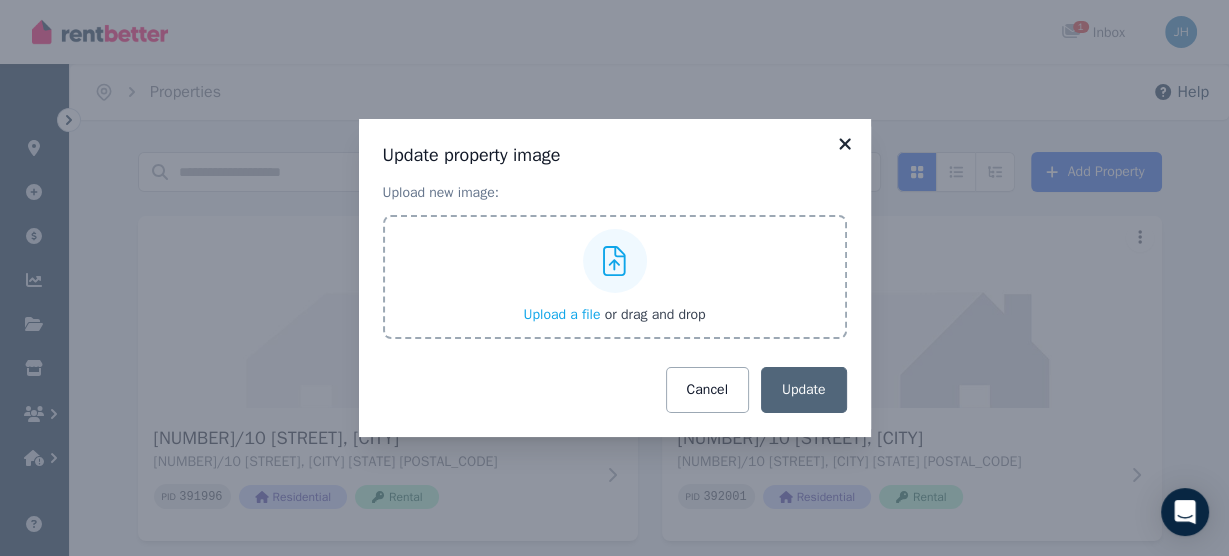 click 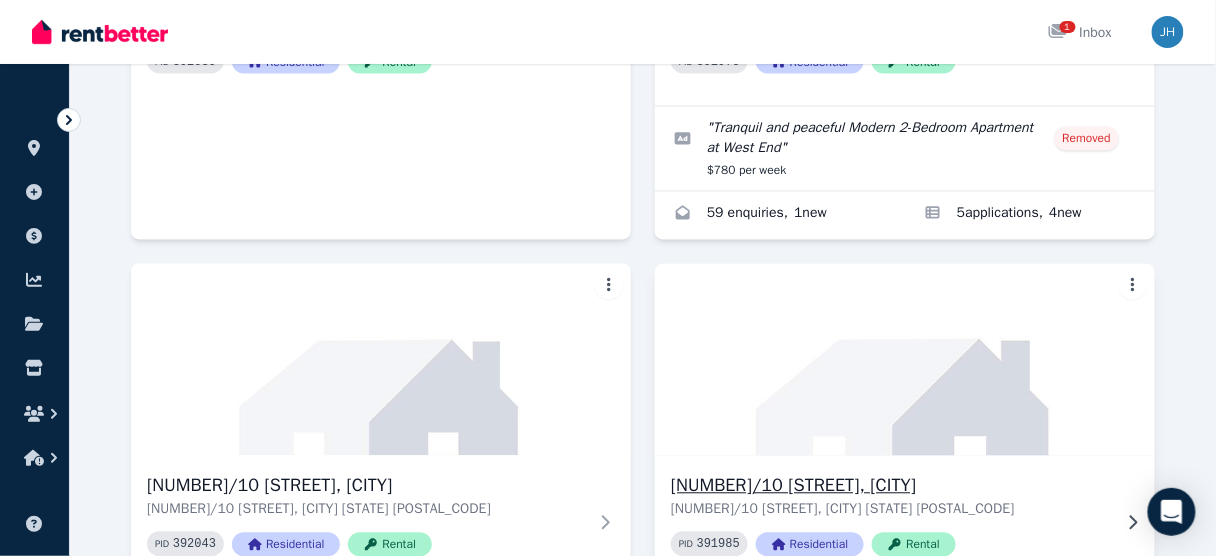 scroll, scrollTop: 2400, scrollLeft: 0, axis: vertical 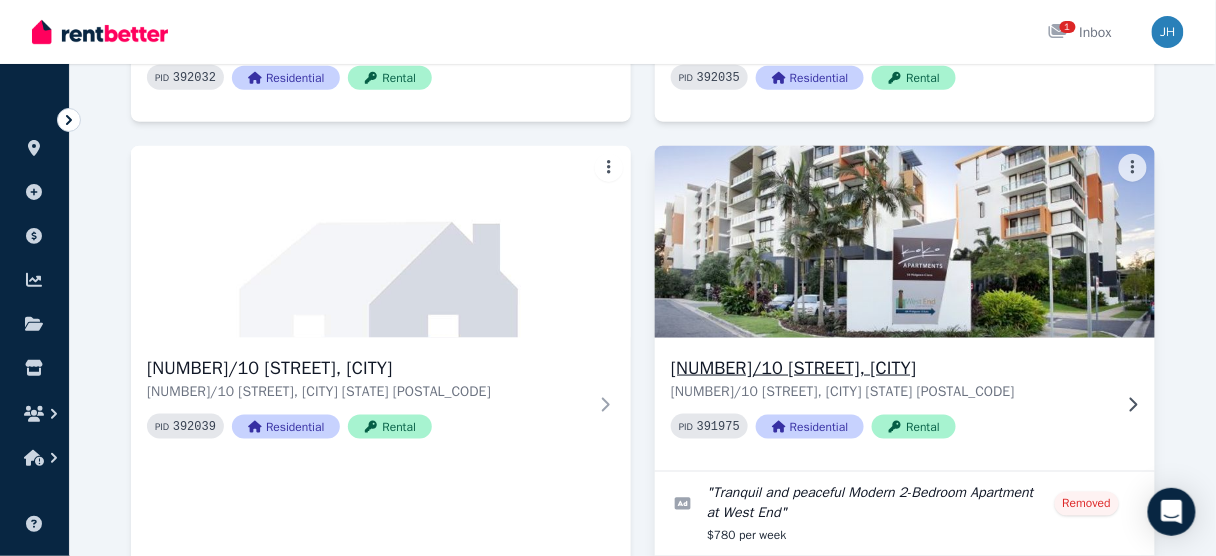 click on "[NUMBER]/10 [STREET], [CITY]" at bounding box center [891, 368] 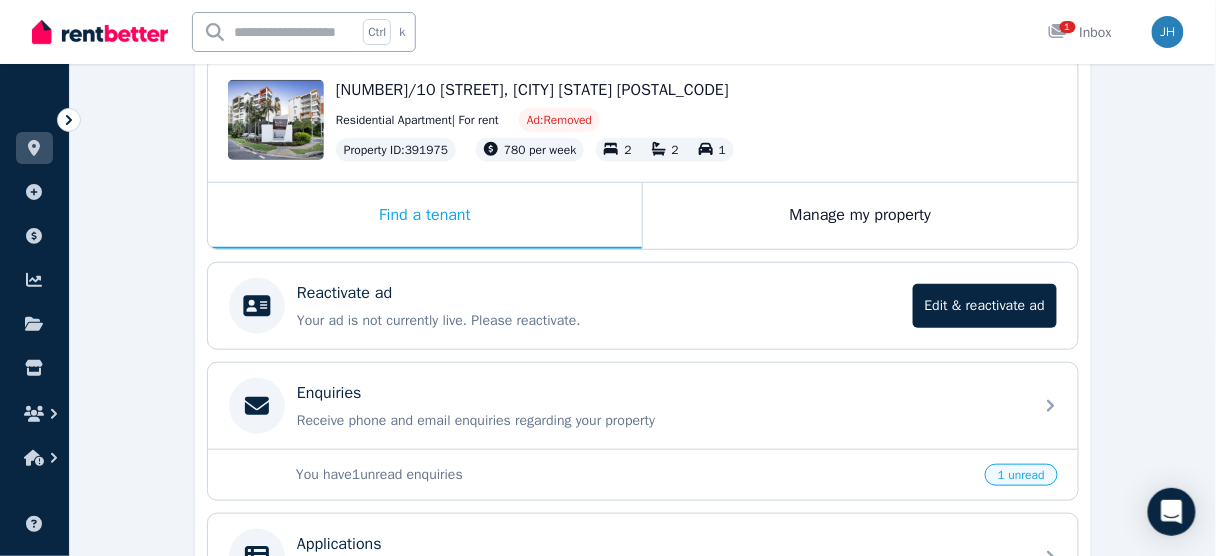 scroll, scrollTop: 240, scrollLeft: 0, axis: vertical 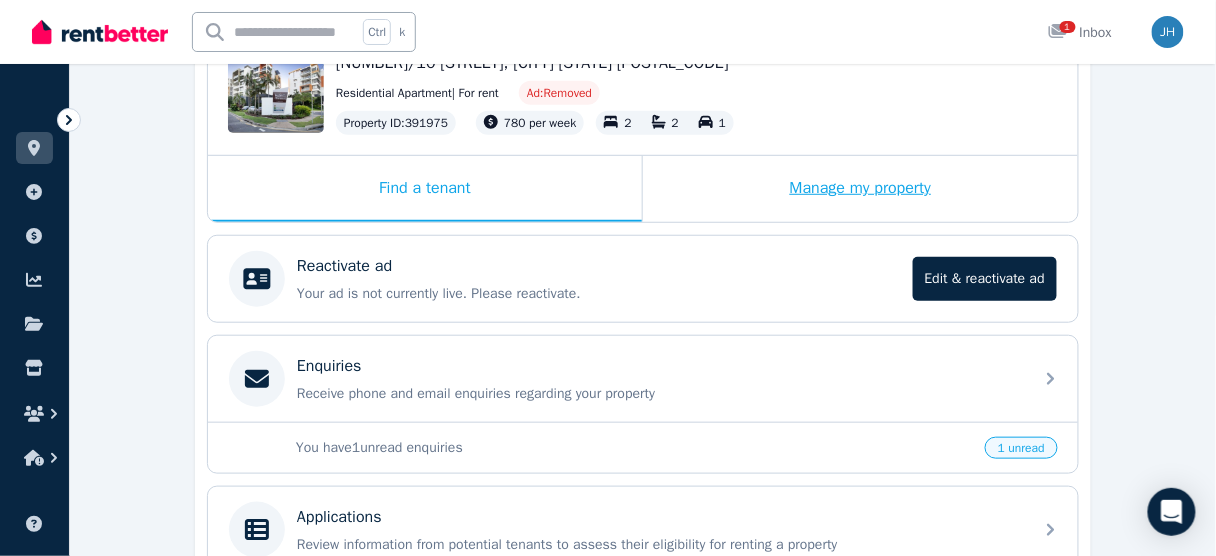 click on "Manage my property" at bounding box center (860, 189) 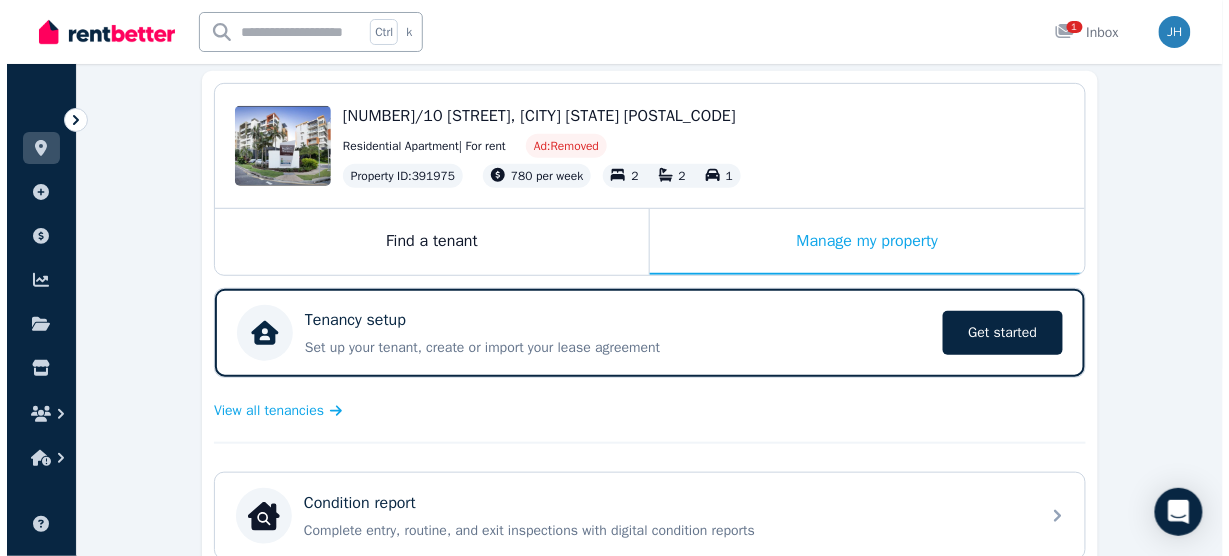 scroll, scrollTop: 0, scrollLeft: 0, axis: both 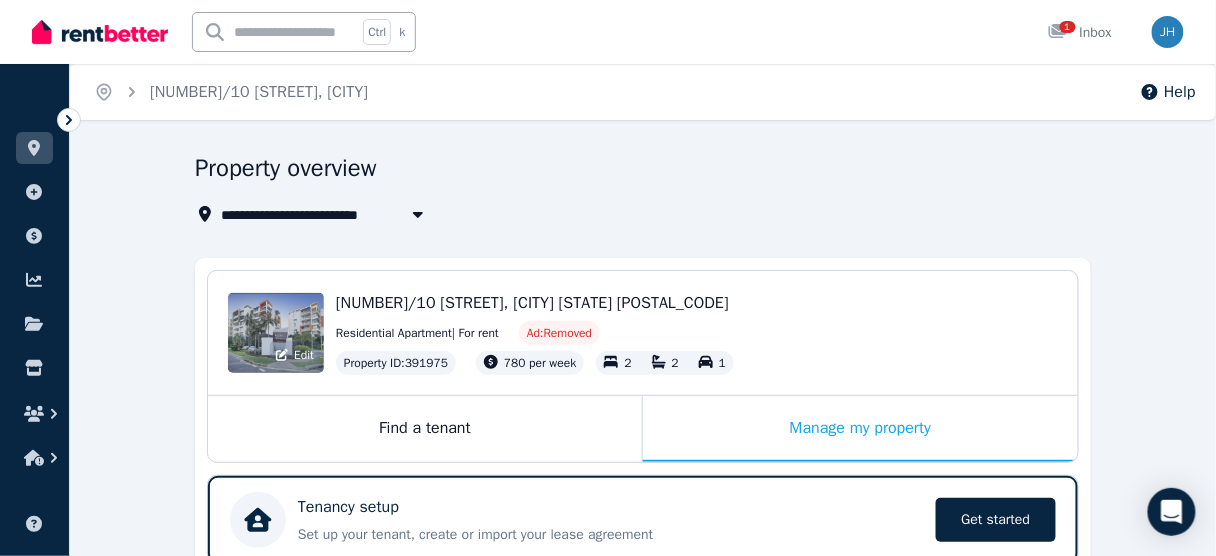 click on "Edit" at bounding box center (276, 333) 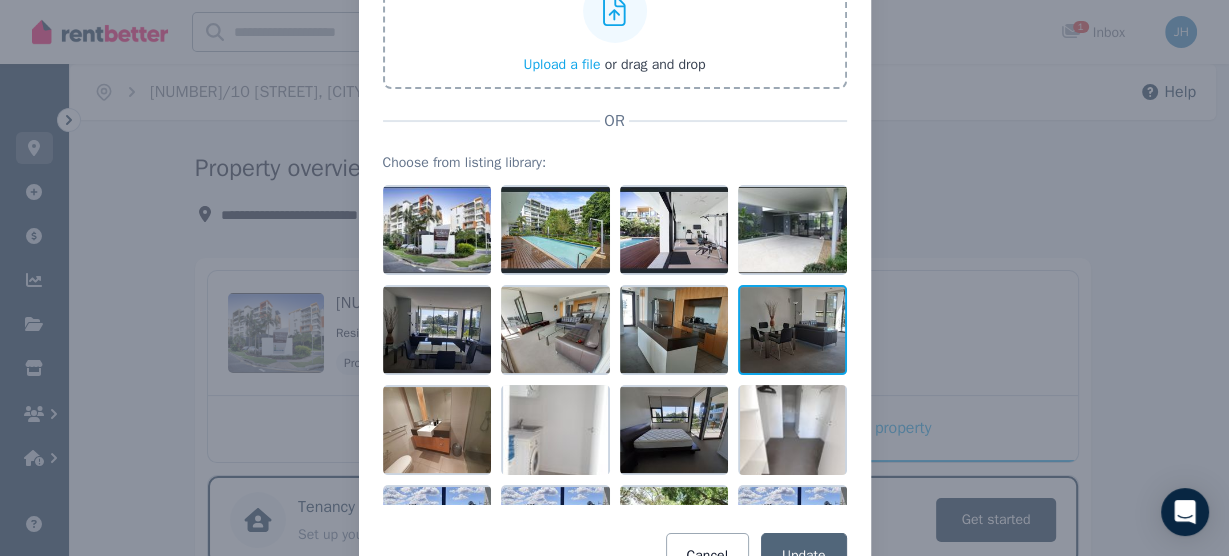 scroll, scrollTop: 273, scrollLeft: 0, axis: vertical 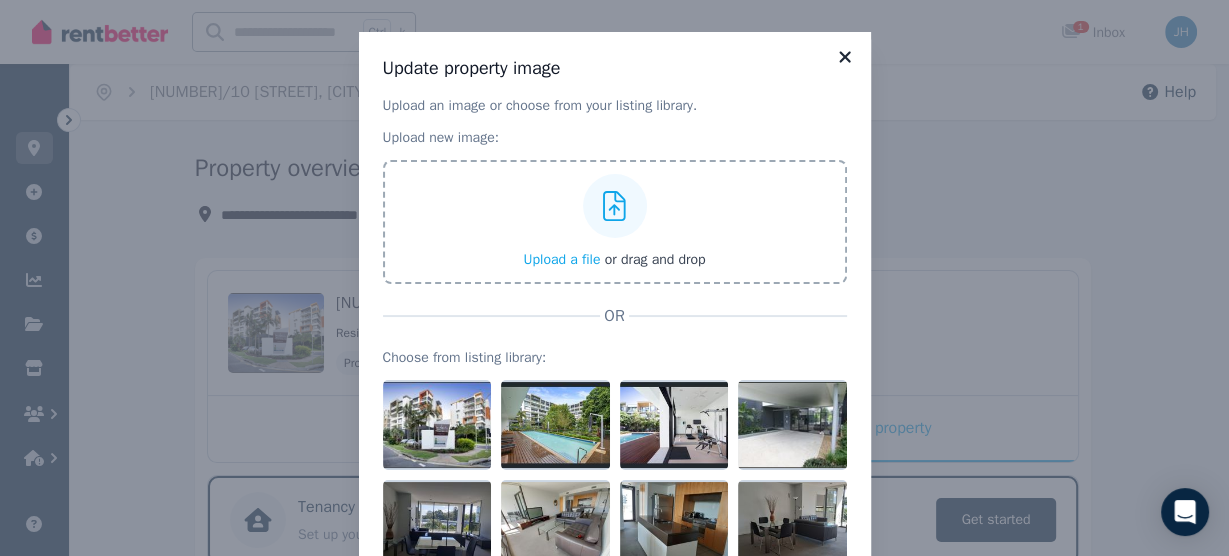 click 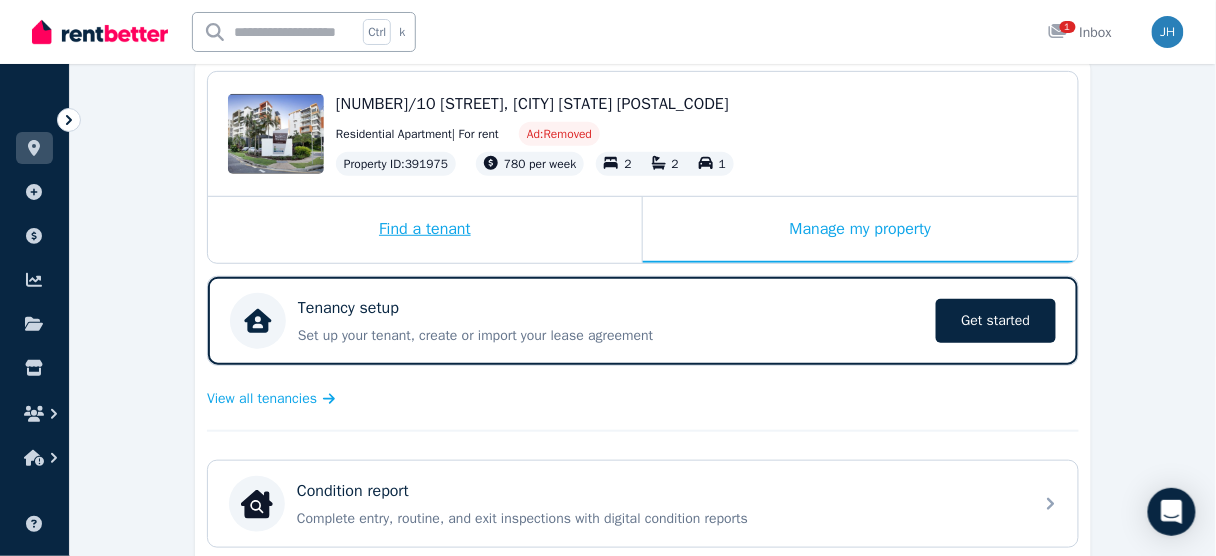 scroll, scrollTop: 160, scrollLeft: 0, axis: vertical 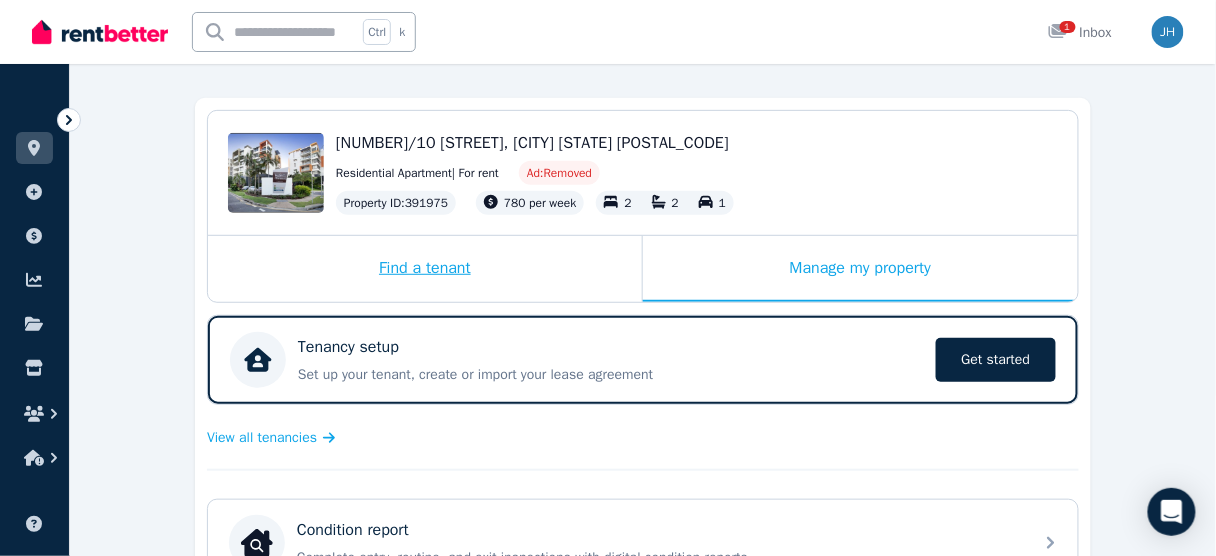click on "Find a tenant" at bounding box center [425, 269] 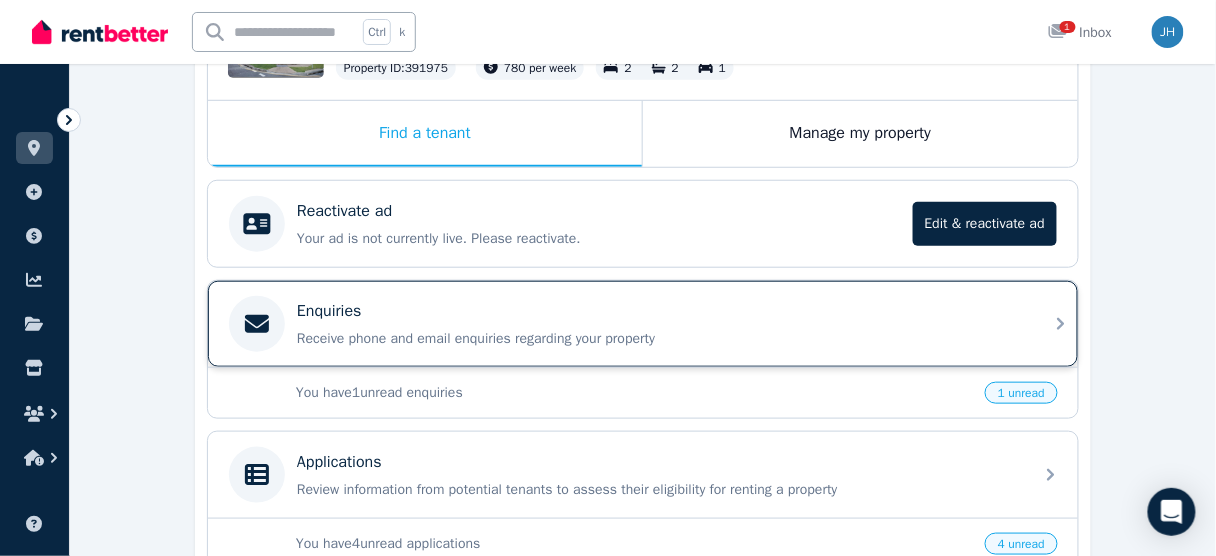 scroll, scrollTop: 320, scrollLeft: 0, axis: vertical 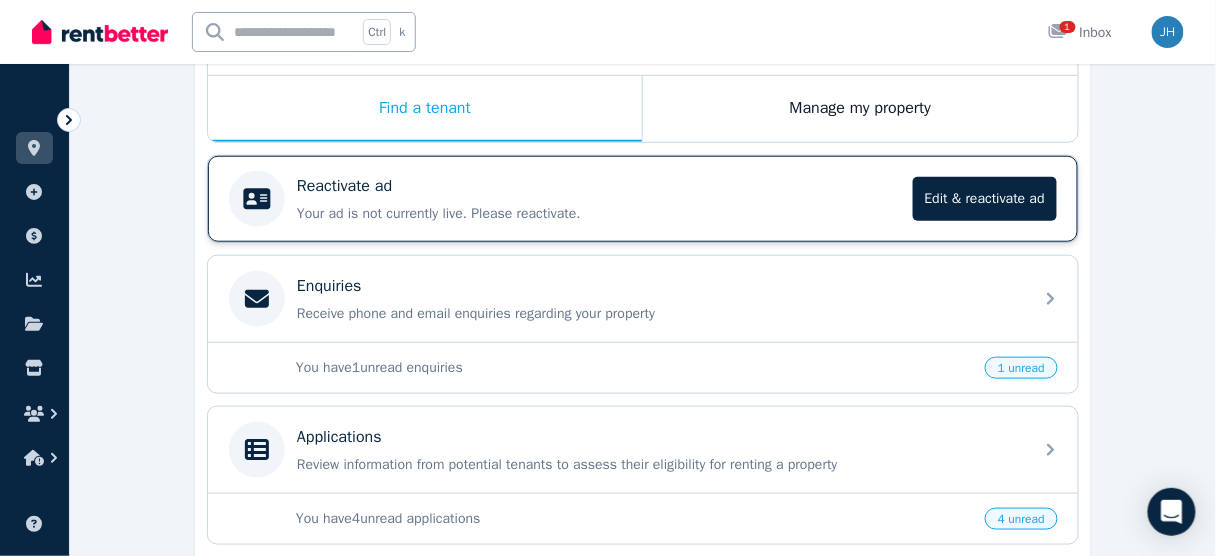 click on "Your ad is not currently live. Please reactivate." at bounding box center [599, 214] 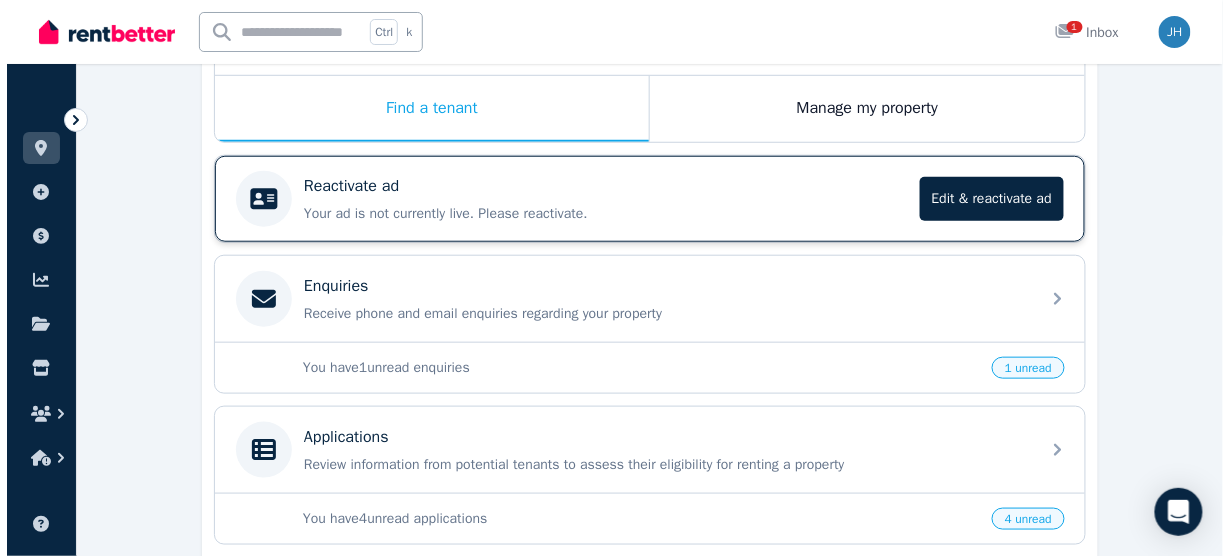 scroll, scrollTop: 0, scrollLeft: 0, axis: both 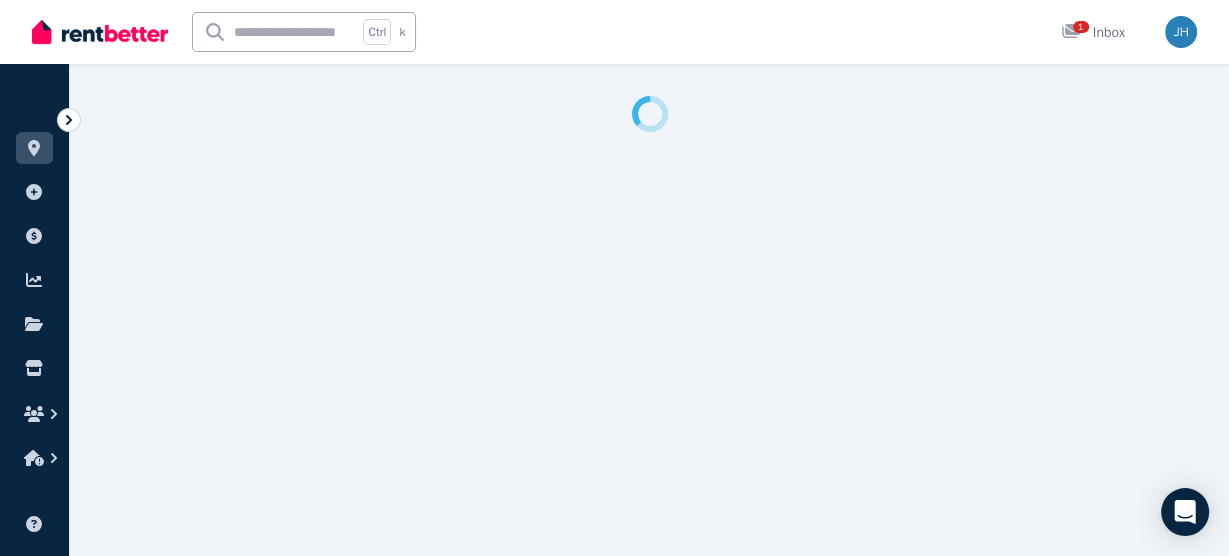 select on "**********" 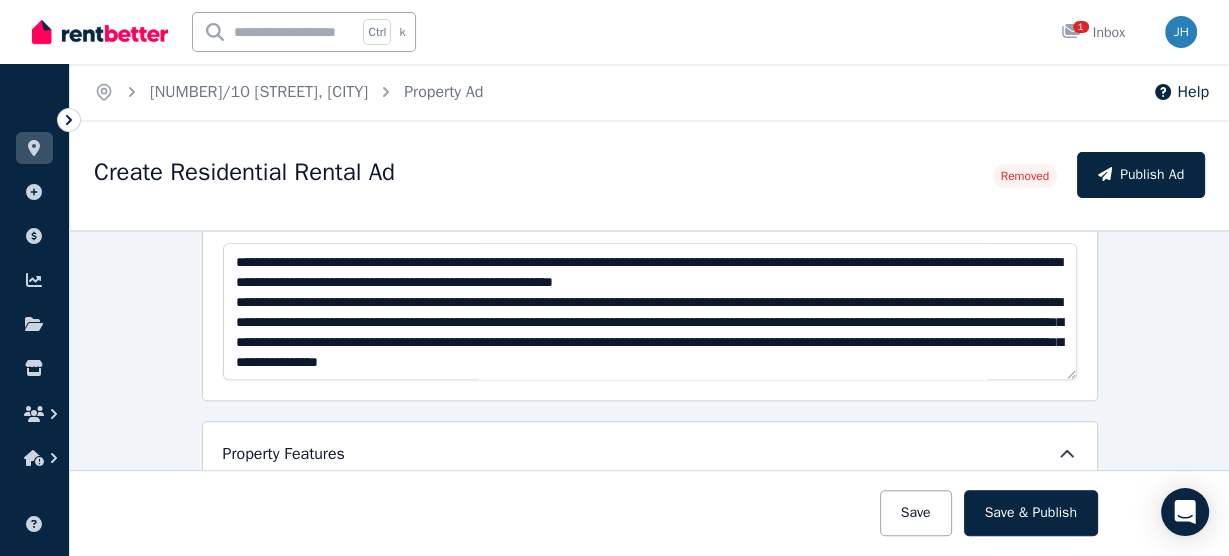 scroll, scrollTop: 1040, scrollLeft: 0, axis: vertical 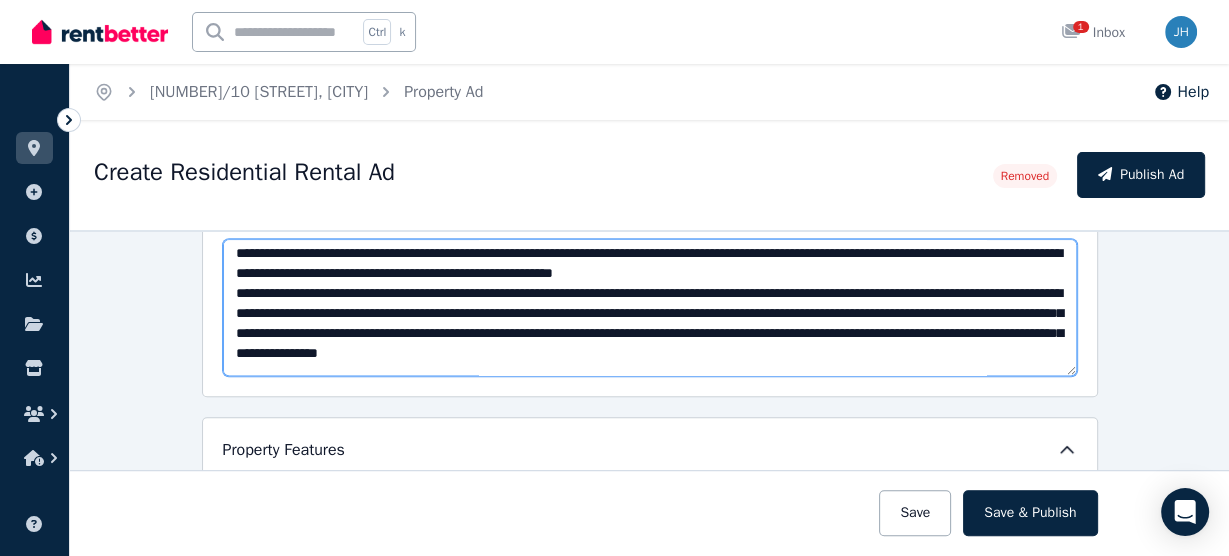 drag, startPoint x: 227, startPoint y: 284, endPoint x: 1043, endPoint y: 344, distance: 818.2029 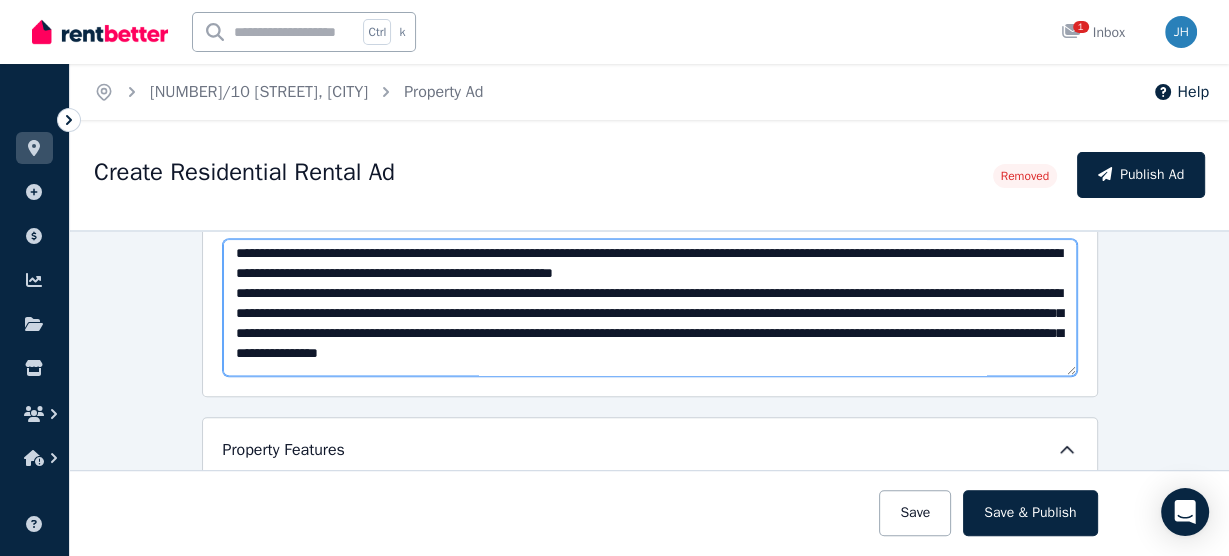 click on "Description" at bounding box center [650, 307] 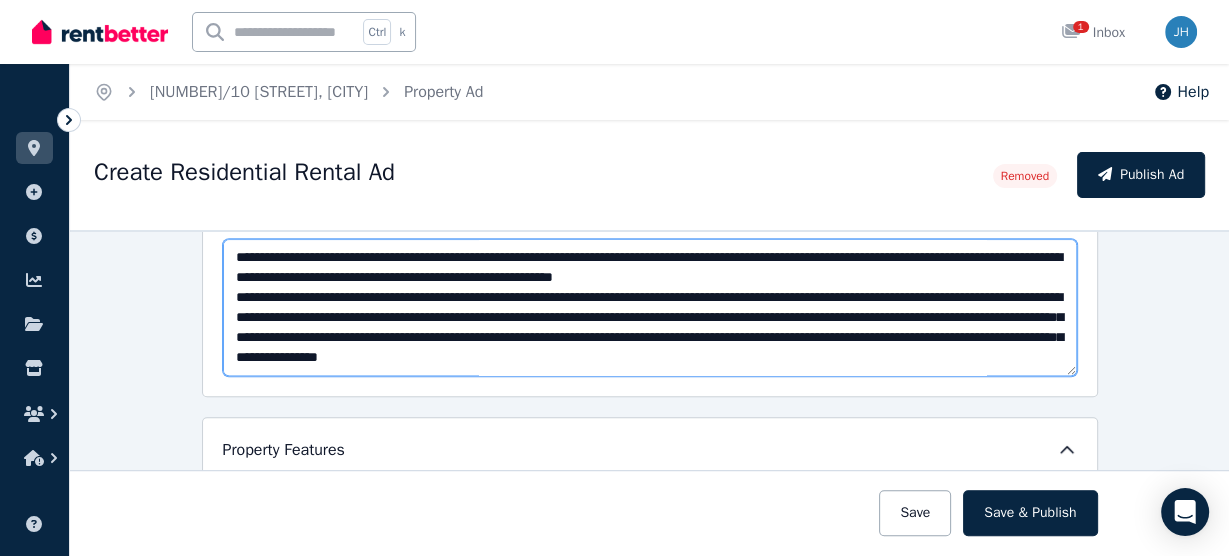 scroll, scrollTop: 0, scrollLeft: 0, axis: both 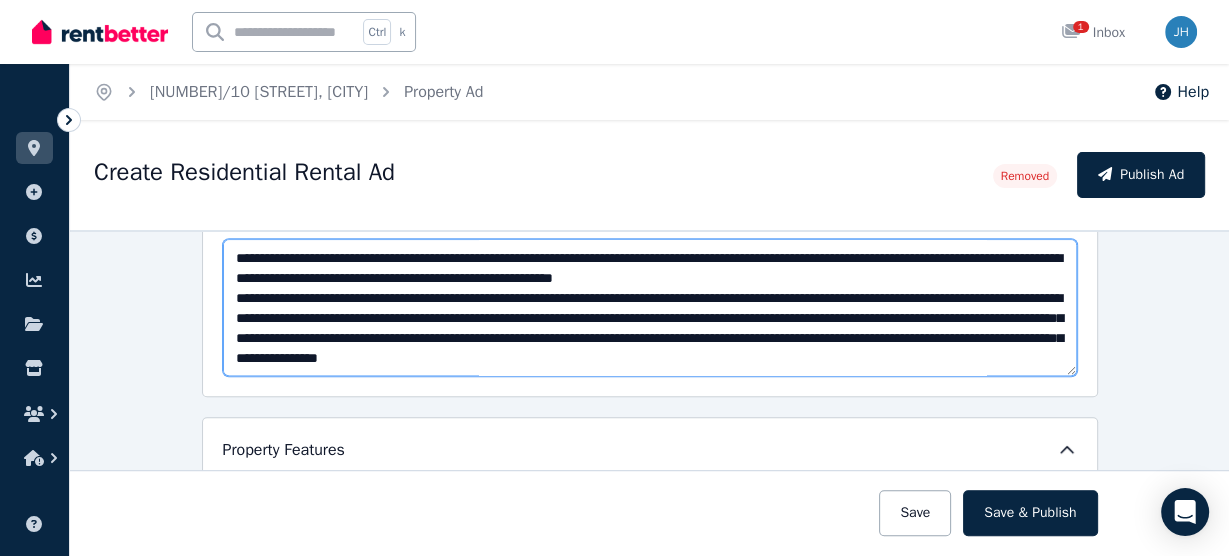 click on "Description" at bounding box center (650, 307) 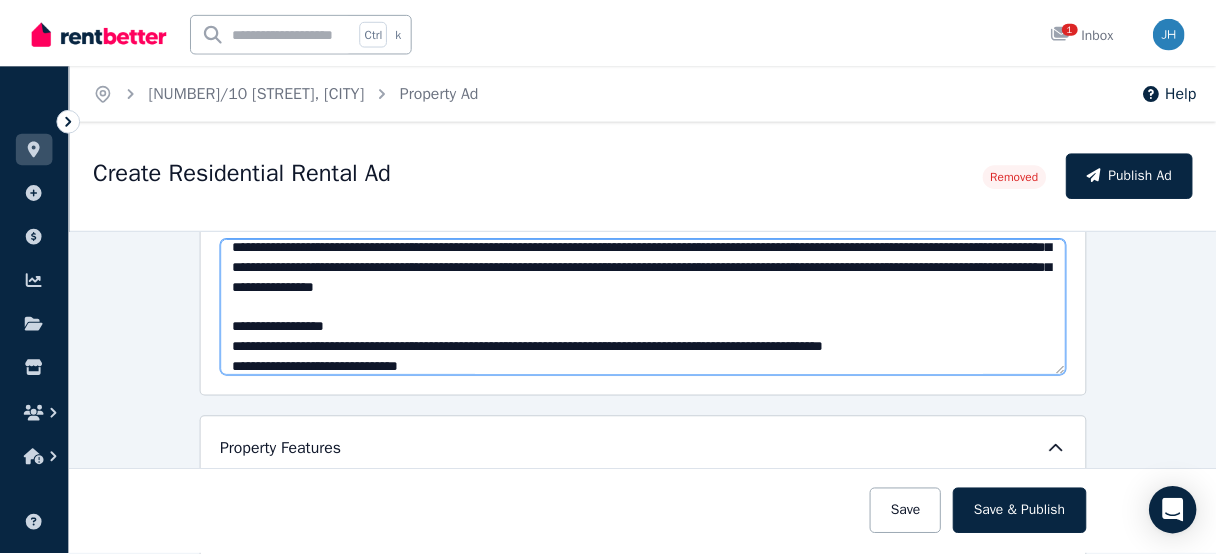 scroll, scrollTop: 0, scrollLeft: 0, axis: both 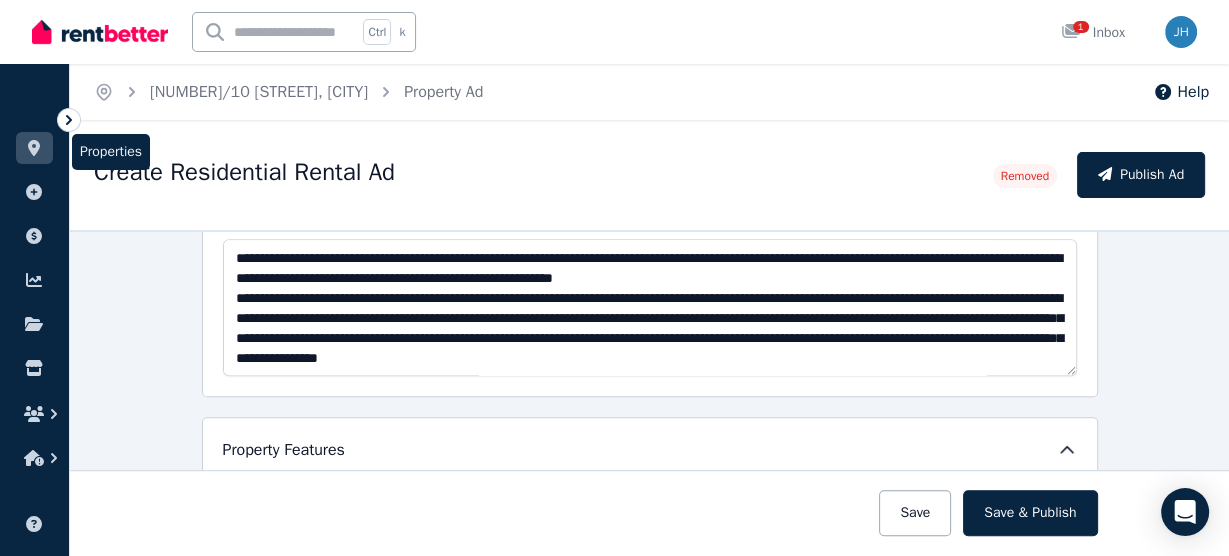click 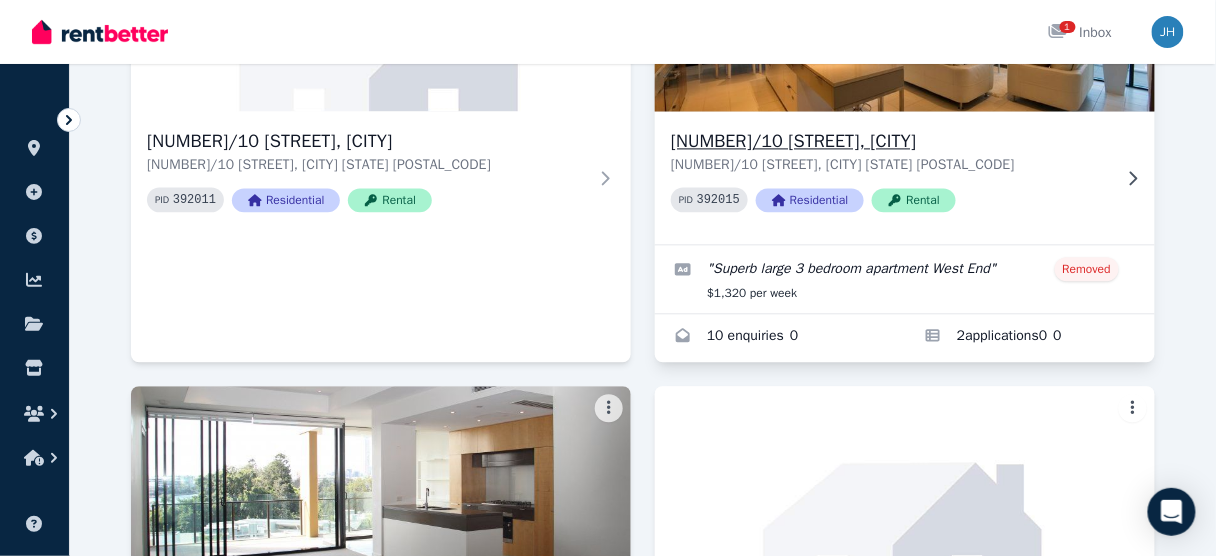 scroll, scrollTop: 1040, scrollLeft: 0, axis: vertical 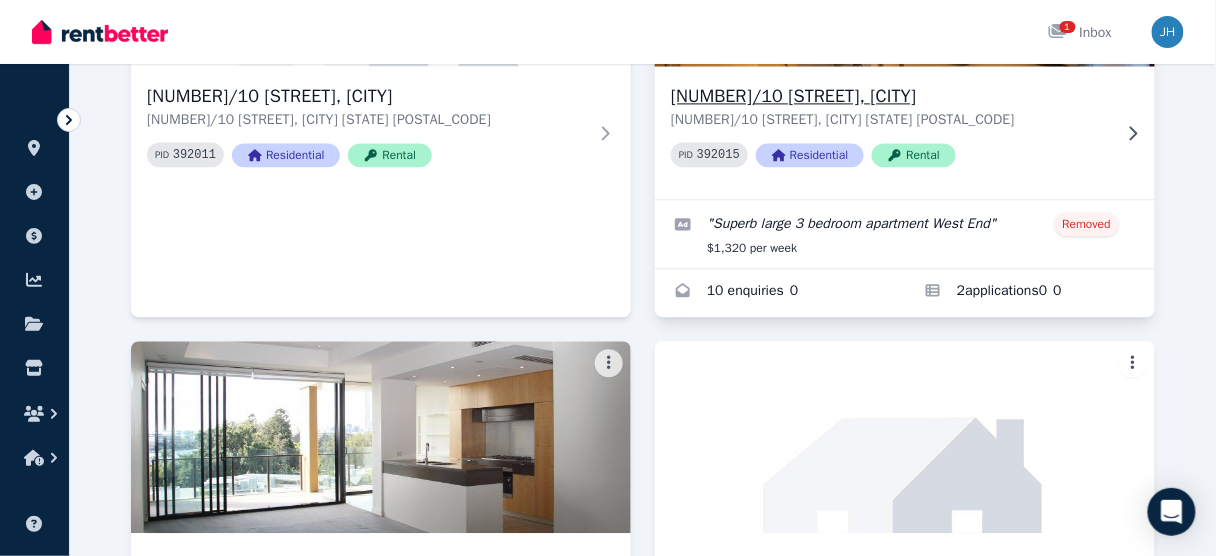 click on "[NUMBER]/10 [STREET], [CITY]" at bounding box center (891, 96) 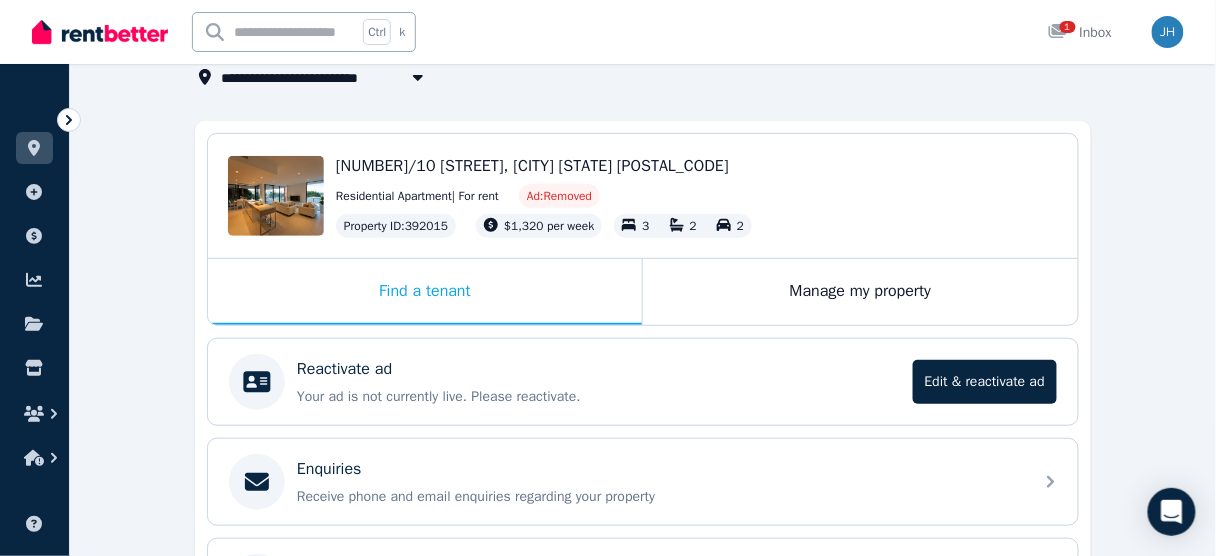 scroll, scrollTop: 160, scrollLeft: 0, axis: vertical 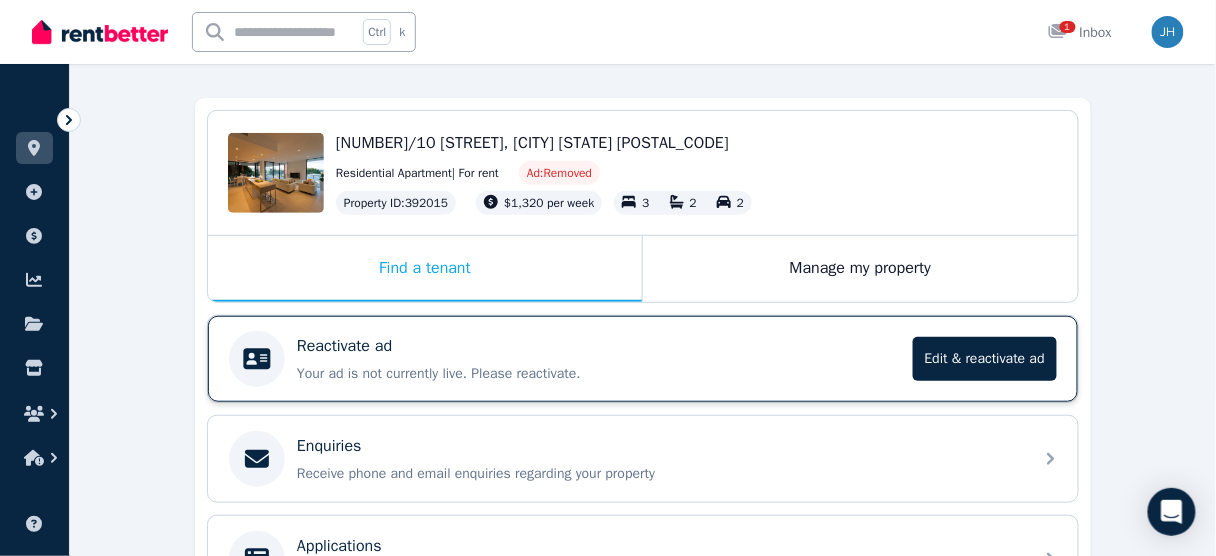 click on "Reactivate ad" at bounding box center [599, 346] 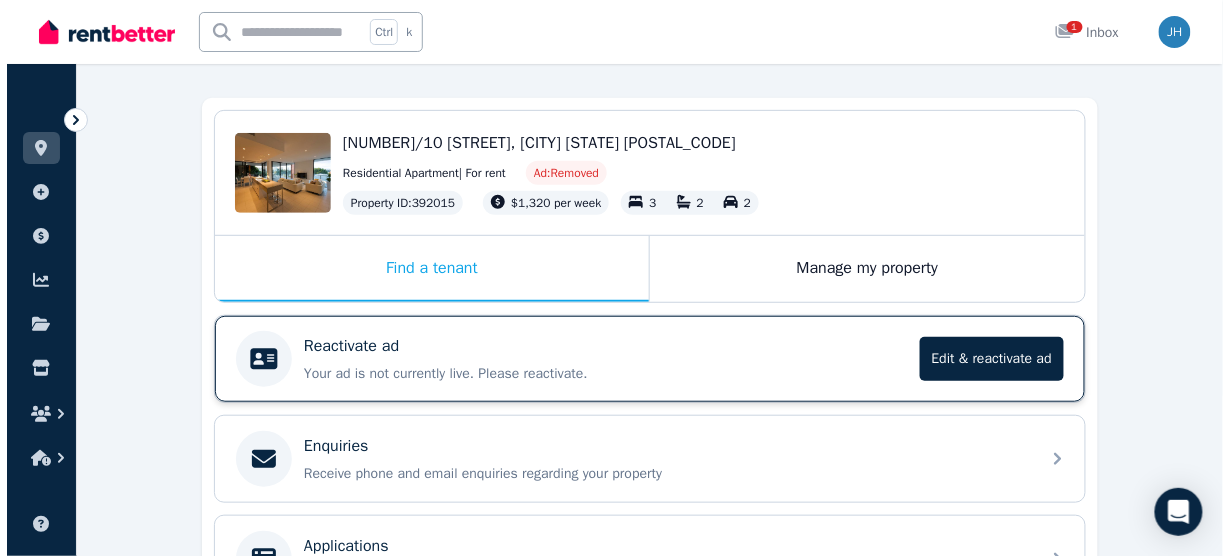scroll, scrollTop: 0, scrollLeft: 0, axis: both 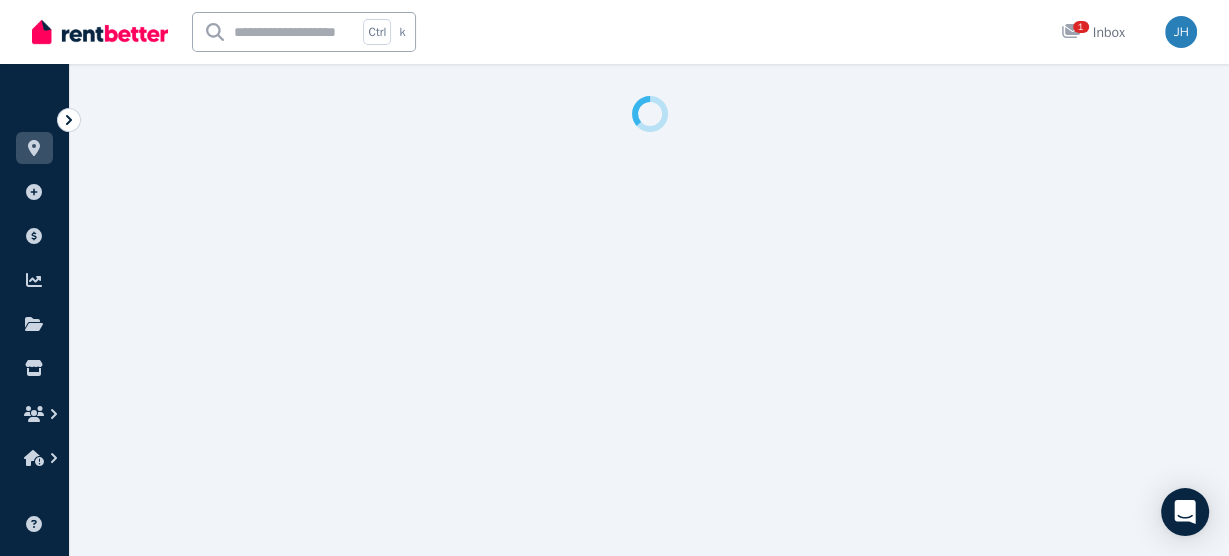 select on "**********" 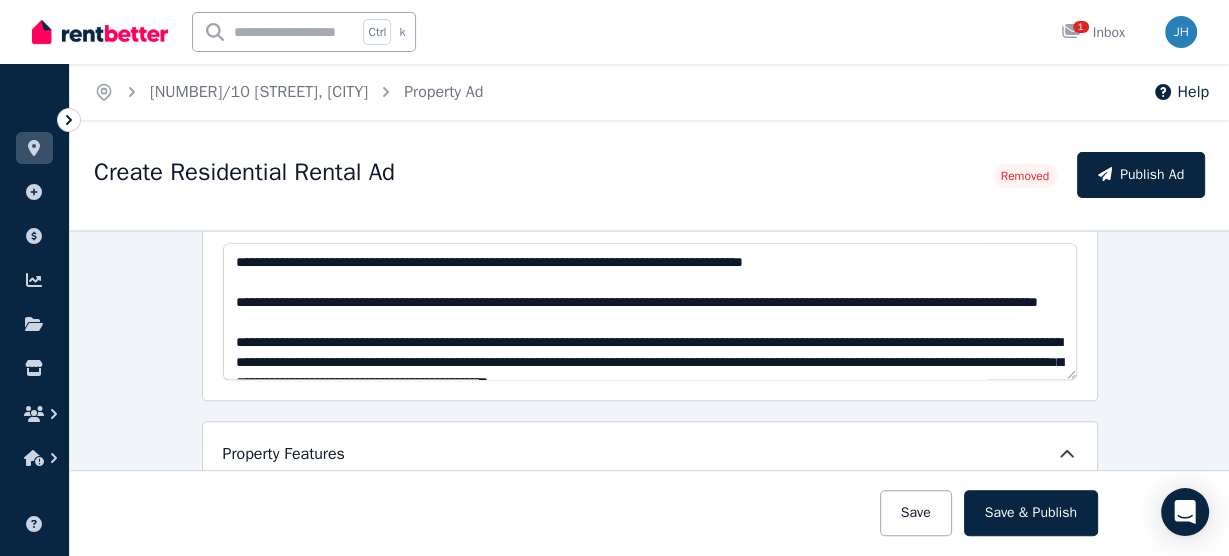 scroll, scrollTop: 1040, scrollLeft: 0, axis: vertical 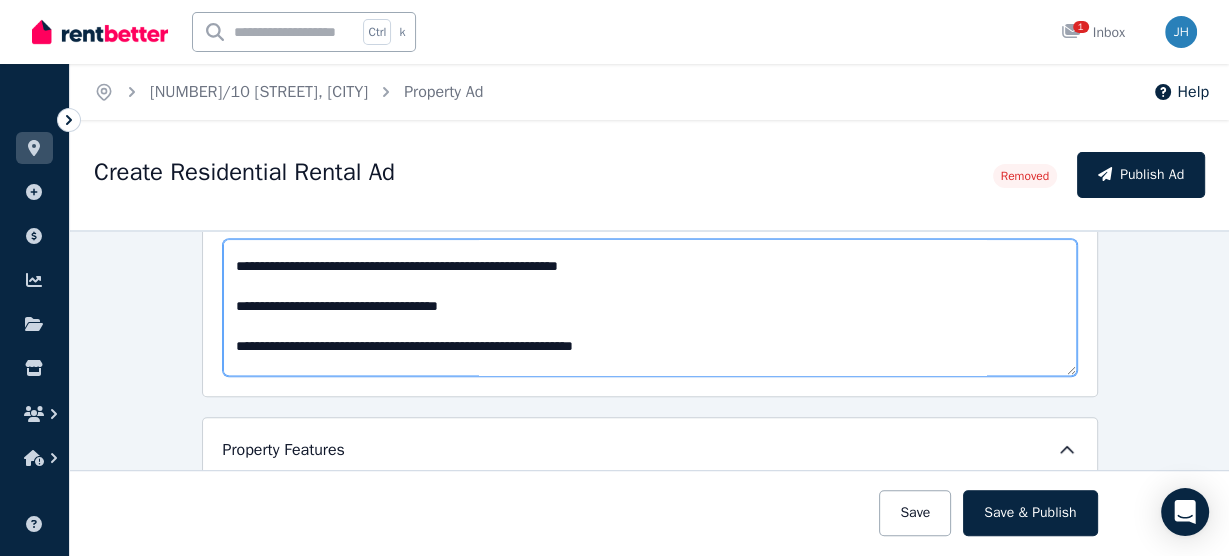 drag, startPoint x: 663, startPoint y: 281, endPoint x: 357, endPoint y: 281, distance: 306 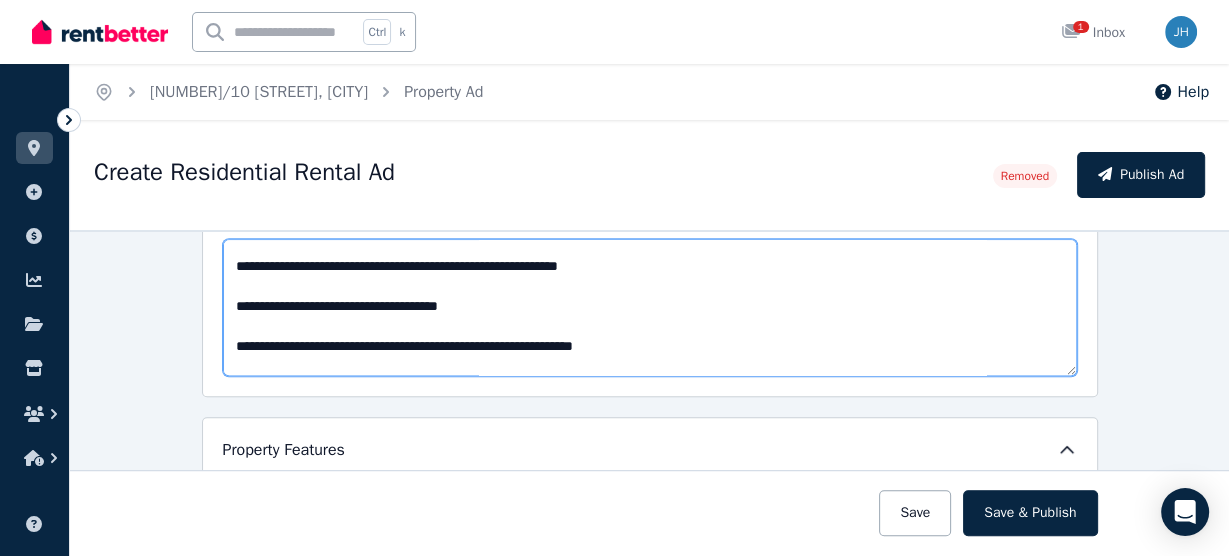 click on "Description" at bounding box center (650, 307) 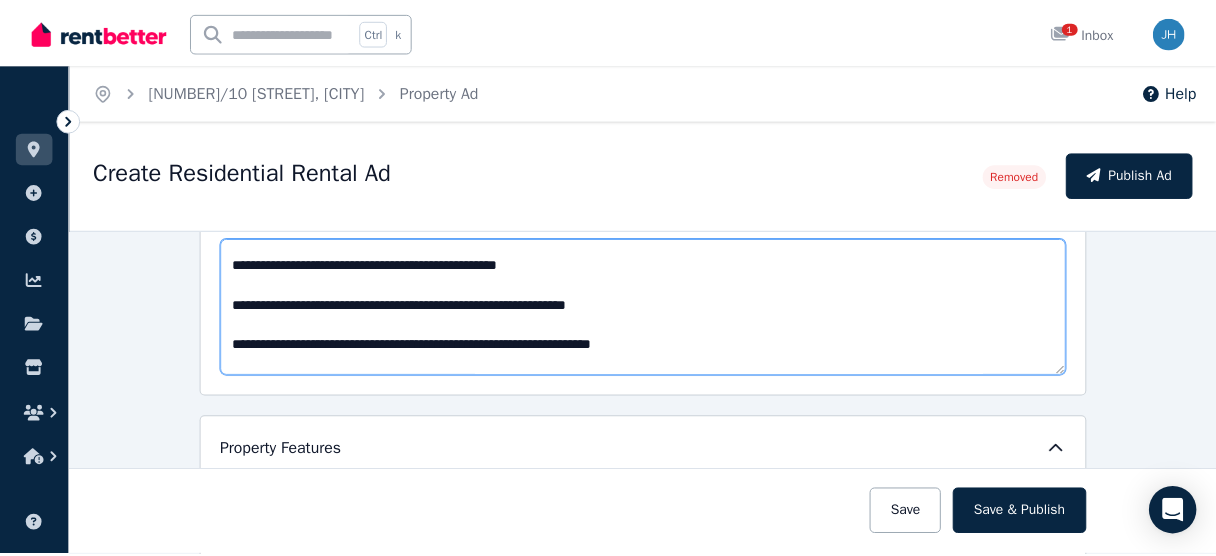 scroll, scrollTop: 0, scrollLeft: 0, axis: both 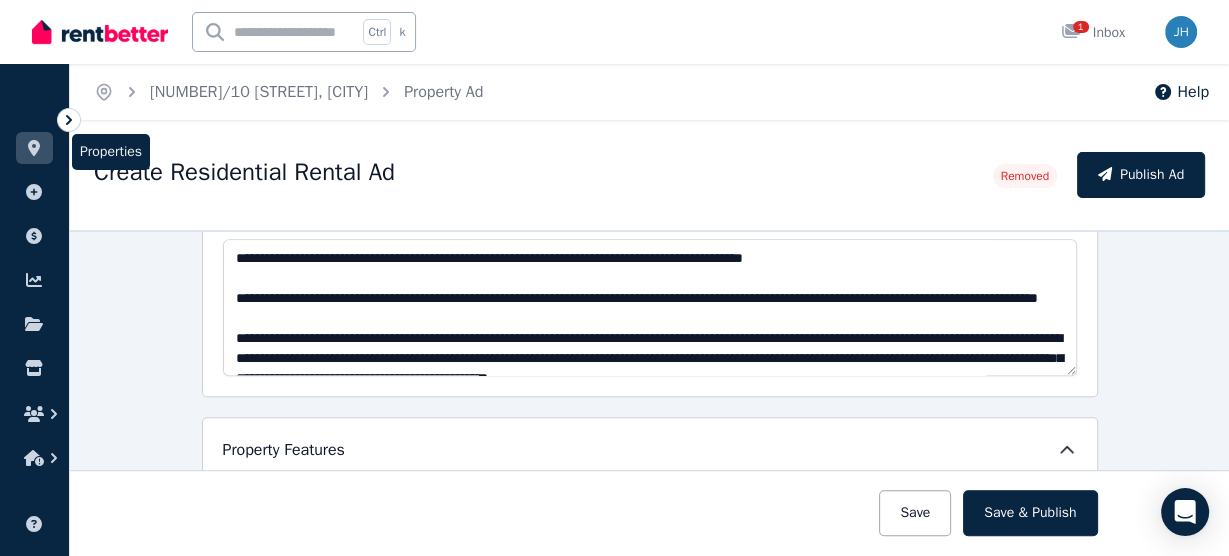 click 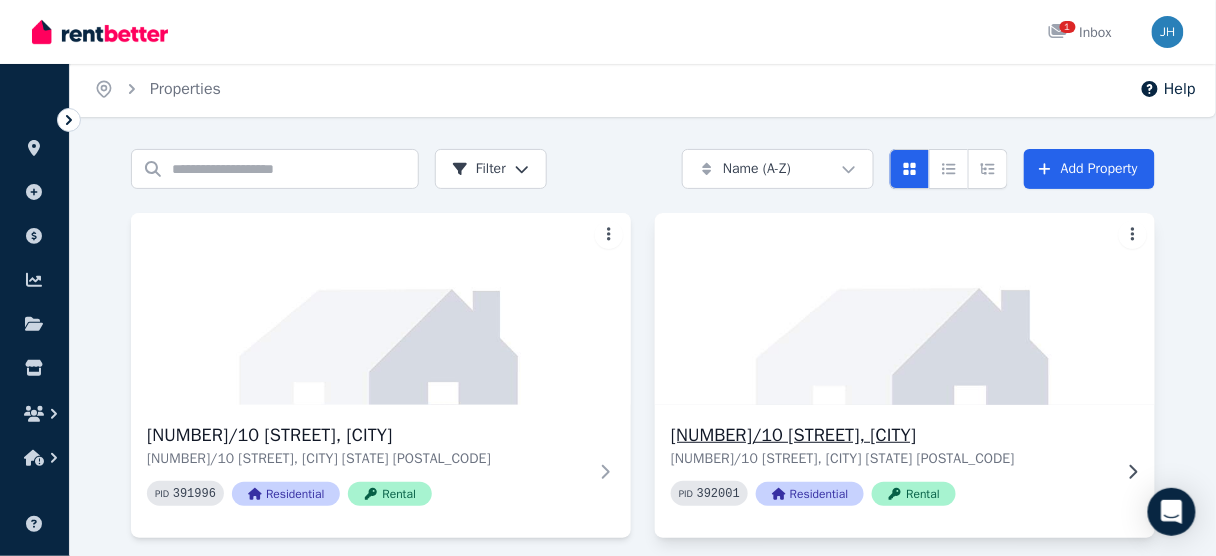 scroll, scrollTop: 0, scrollLeft: 0, axis: both 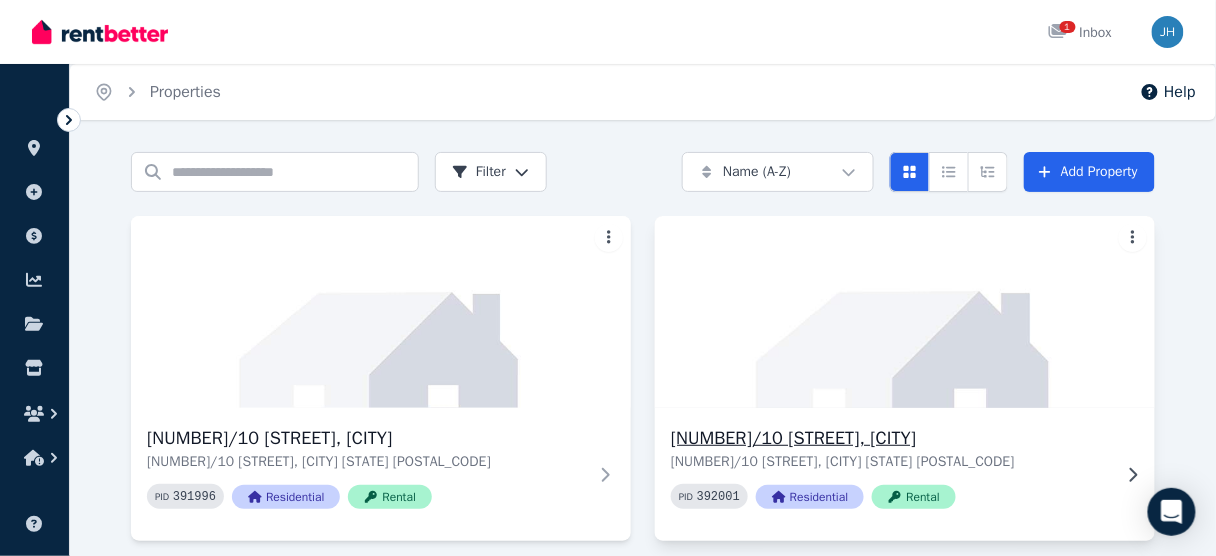 click on "[NUMBER]/10 [STREET], [CITY]" at bounding box center [891, 438] 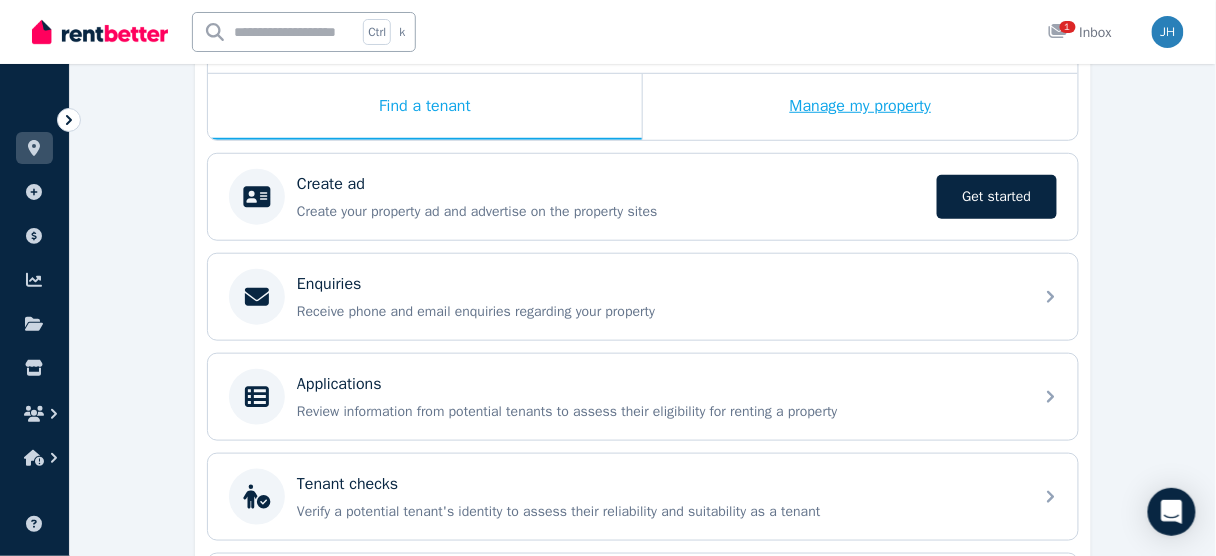 scroll, scrollTop: 320, scrollLeft: 0, axis: vertical 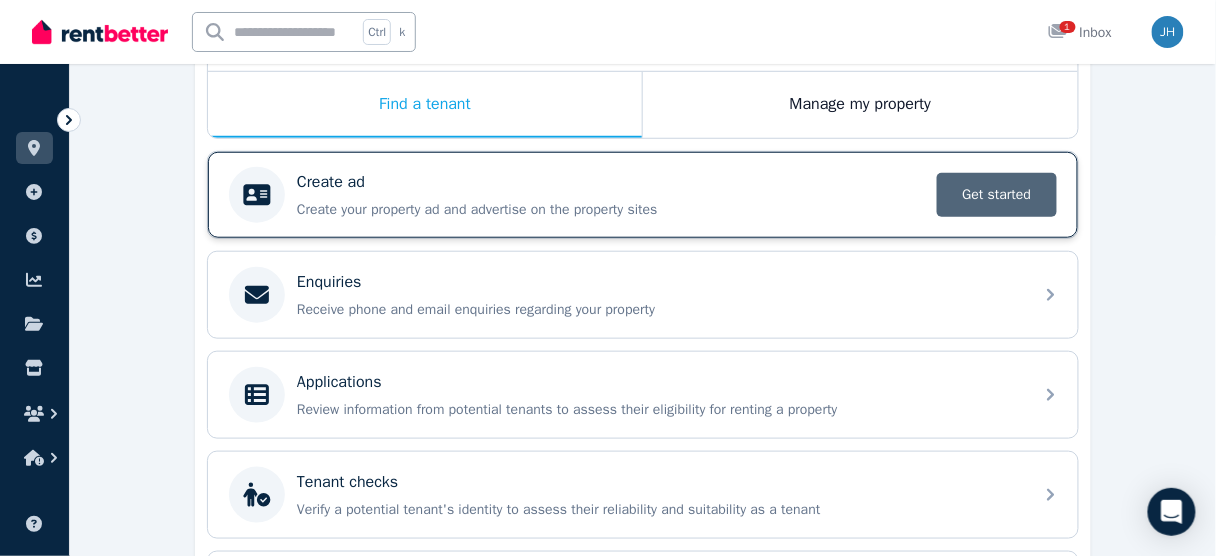 click on "Get started" at bounding box center (997, 195) 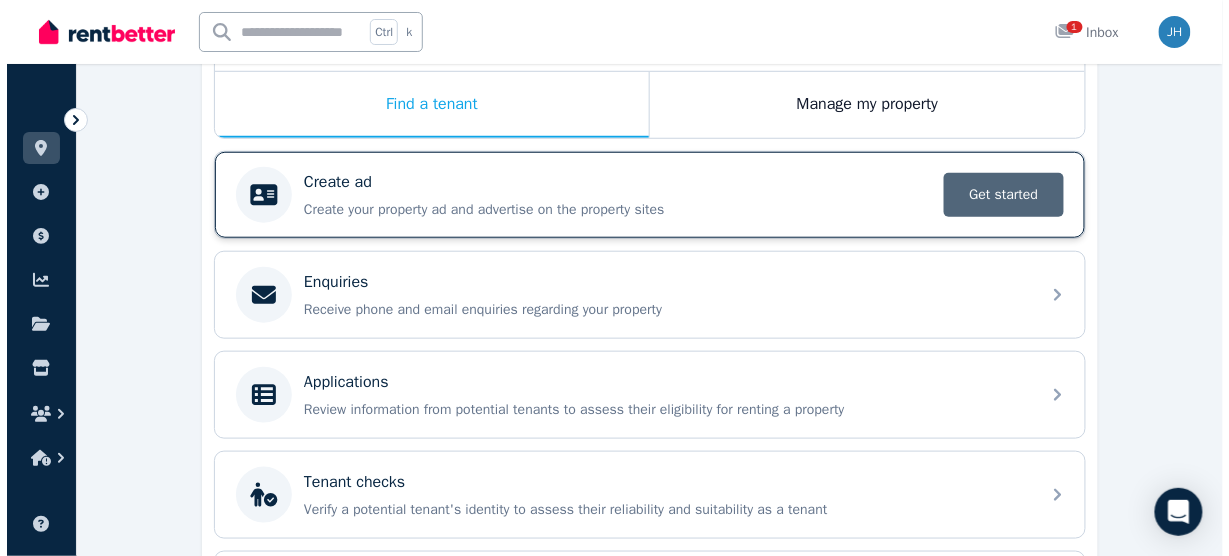 scroll, scrollTop: 0, scrollLeft: 0, axis: both 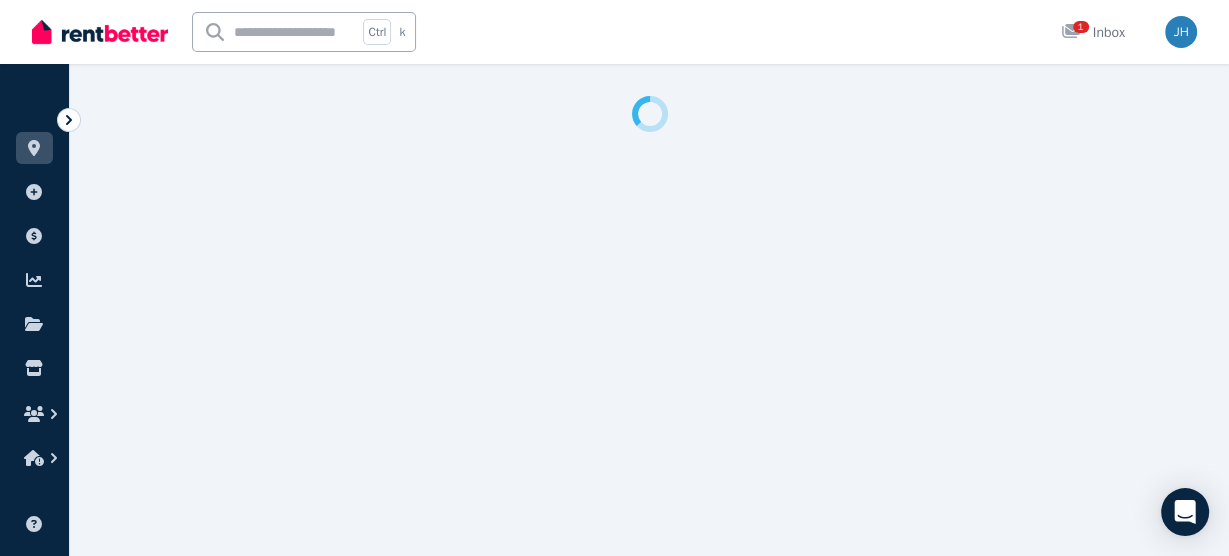 select on "***" 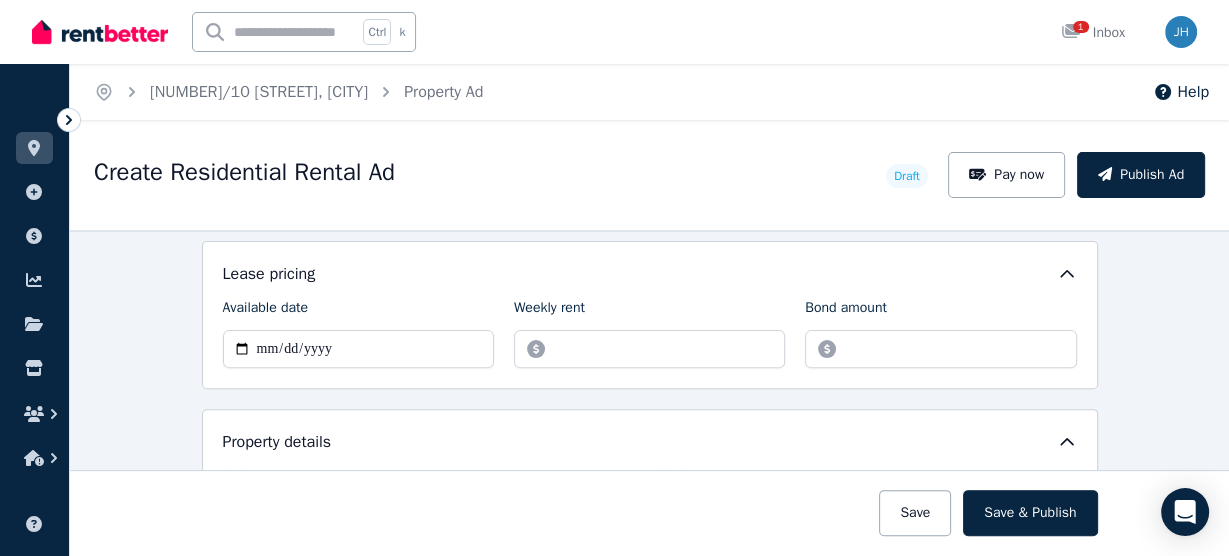 scroll, scrollTop: 640, scrollLeft: 0, axis: vertical 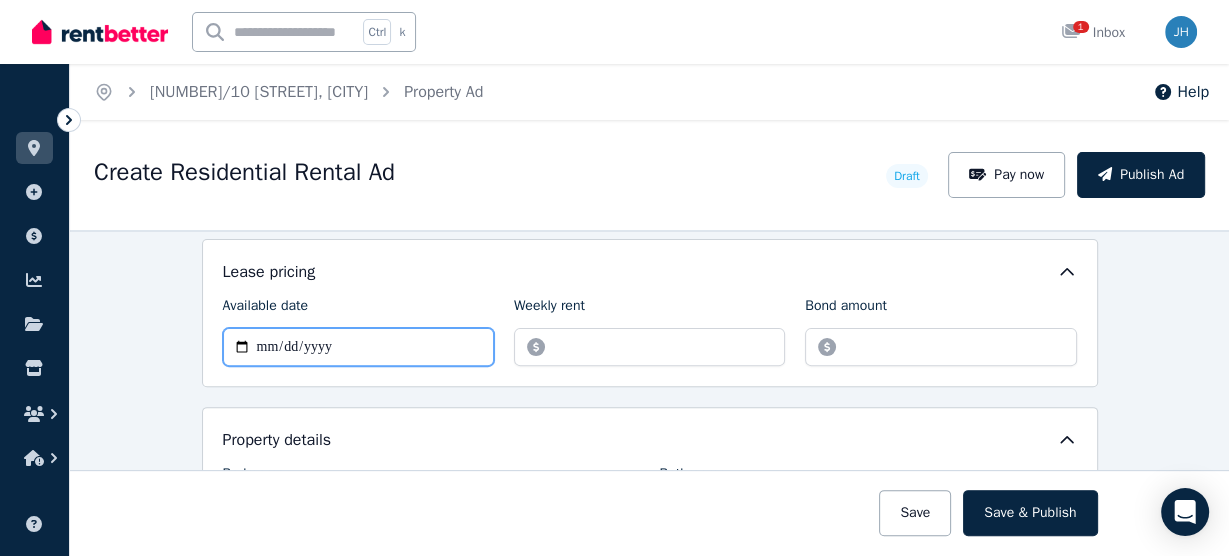click on "Available date" at bounding box center [358, 347] 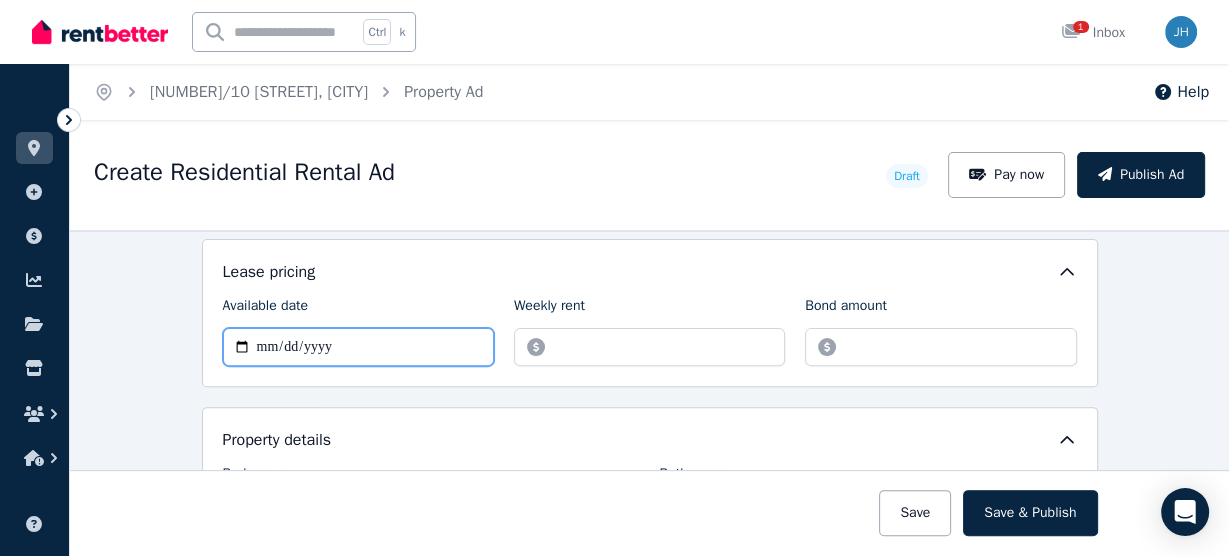 type on "**********" 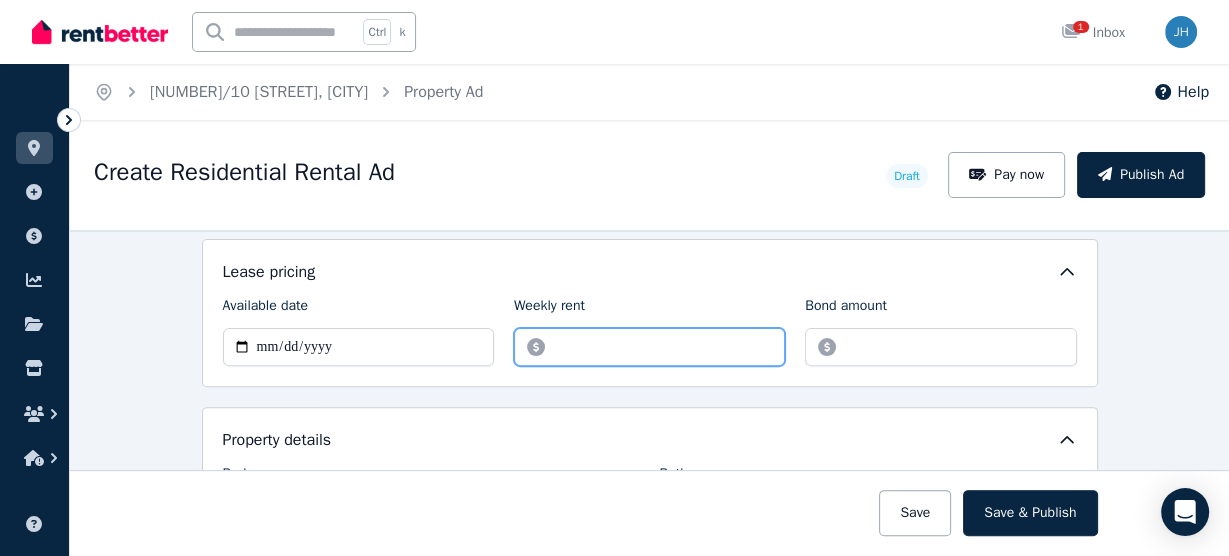 click on "Weekly rent" at bounding box center (649, 347) 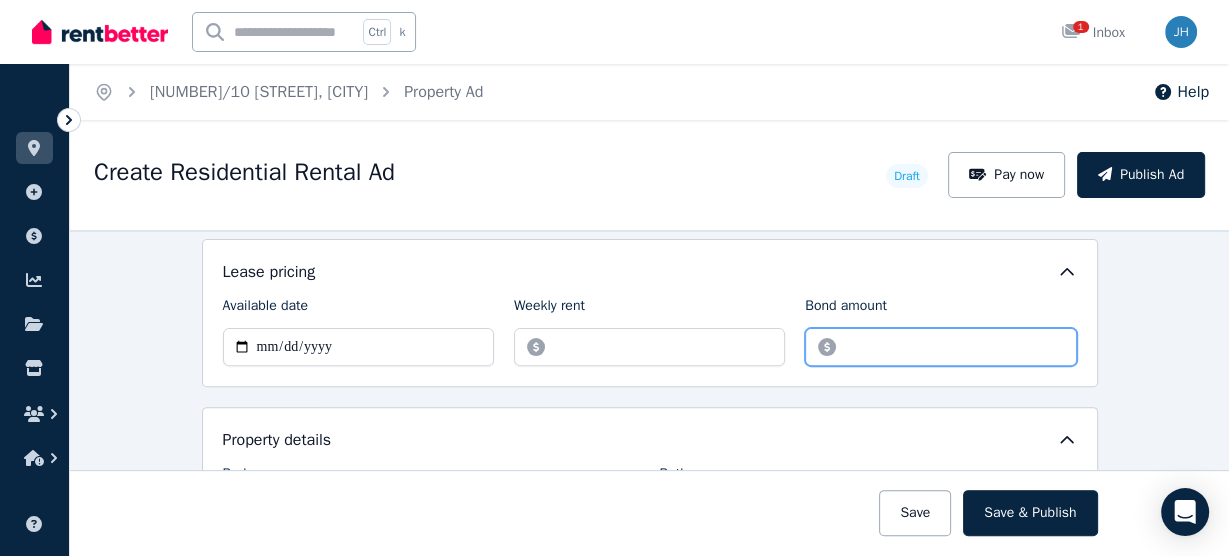 click on "Bond amount" at bounding box center (940, 347) 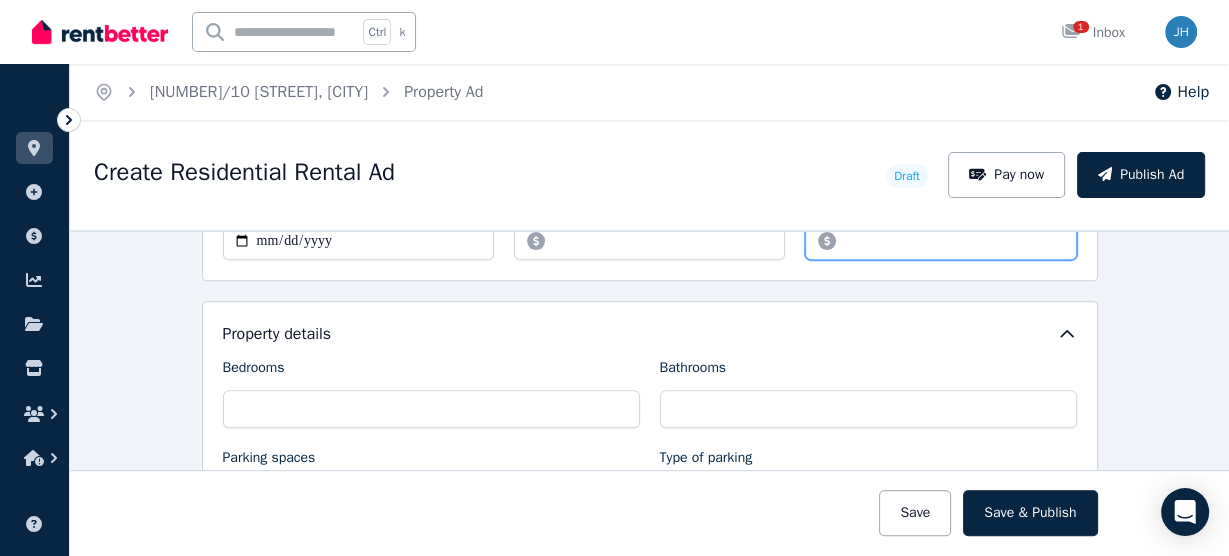 scroll, scrollTop: 800, scrollLeft: 0, axis: vertical 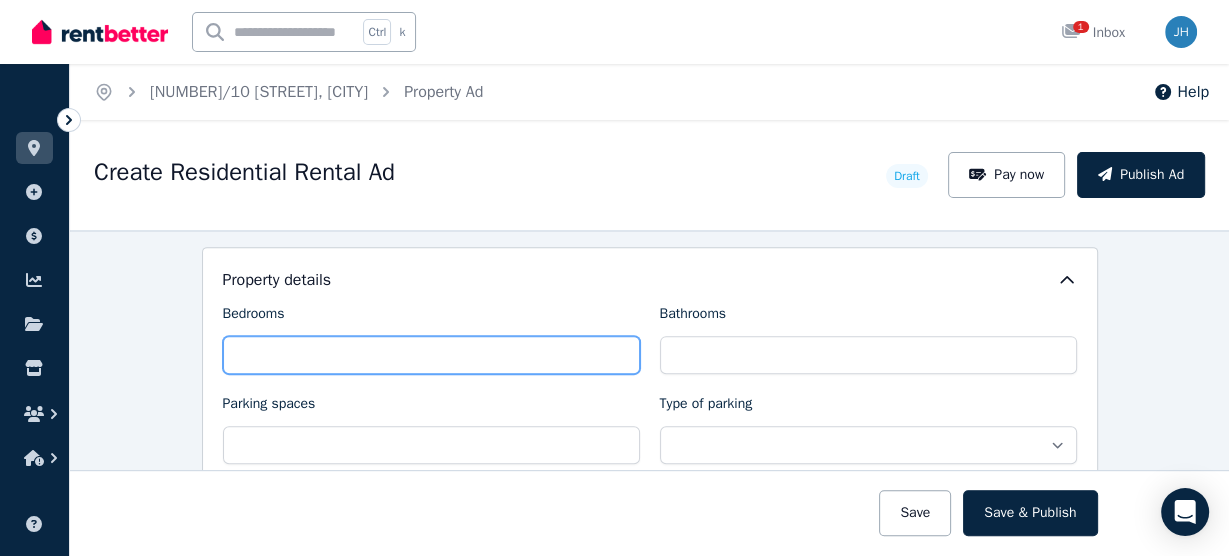 click on "Bedrooms" at bounding box center (431, 355) 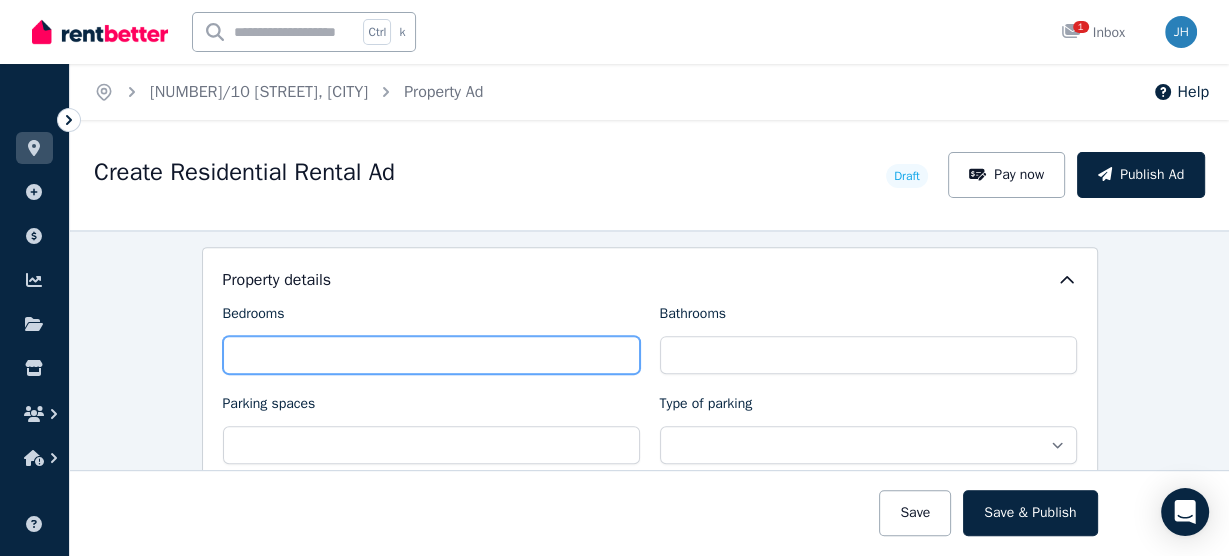 type on "*" 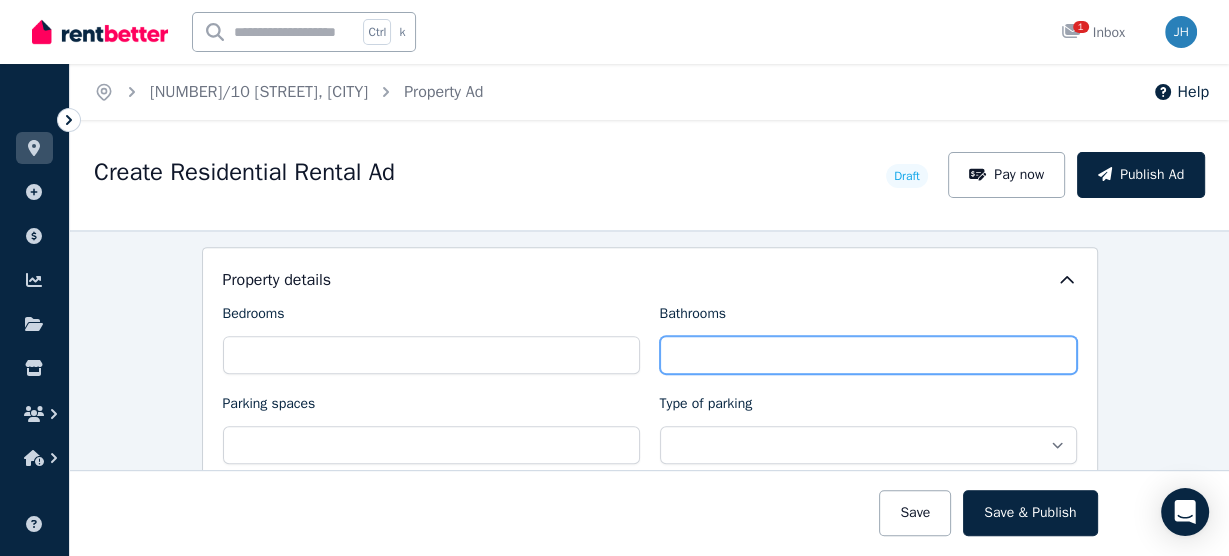 click on "Bathrooms" at bounding box center [868, 355] 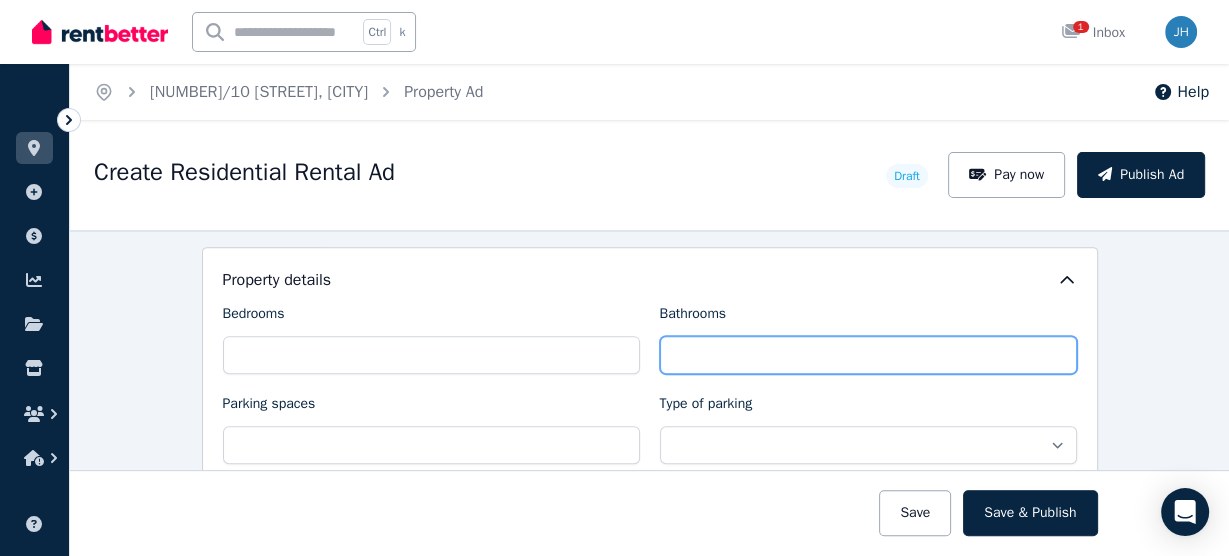 type on "*" 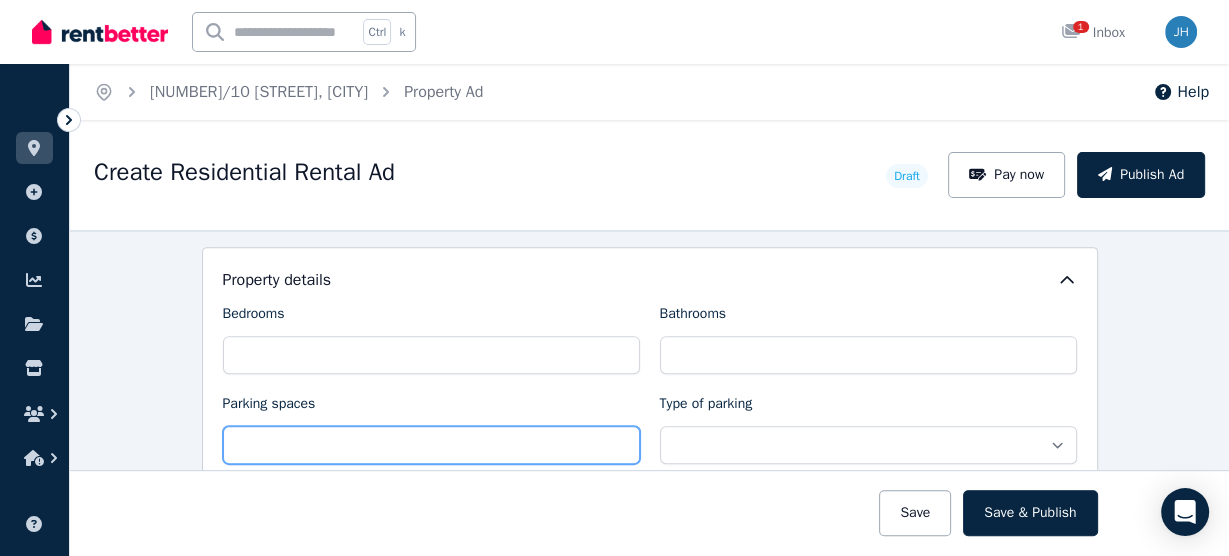 click on "Parking spaces" at bounding box center (431, 445) 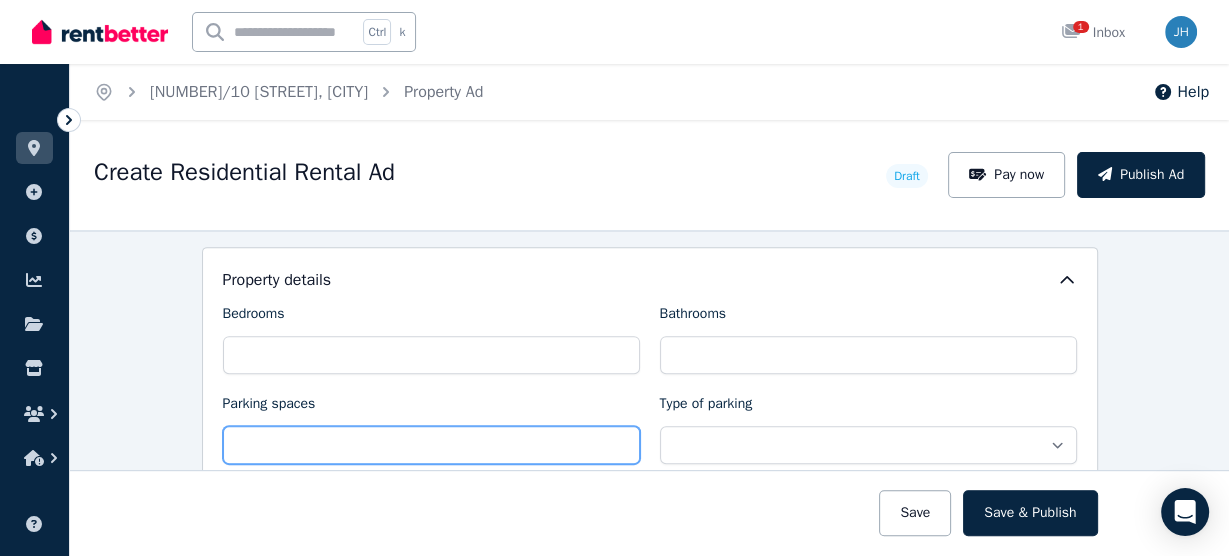 type on "*" 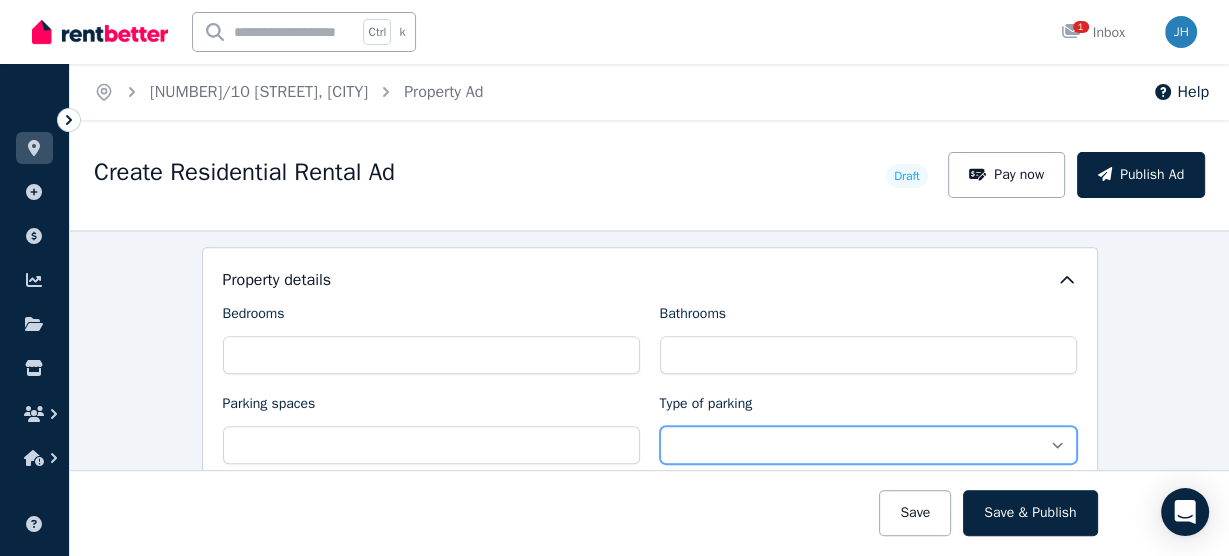 click on "**********" at bounding box center (868, 445) 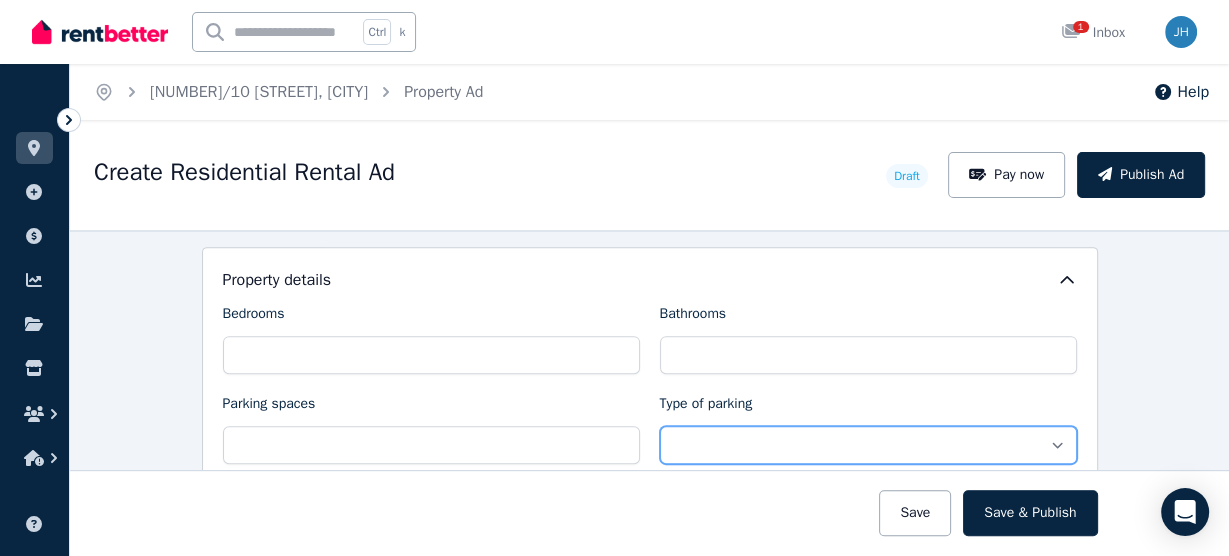select on "**********" 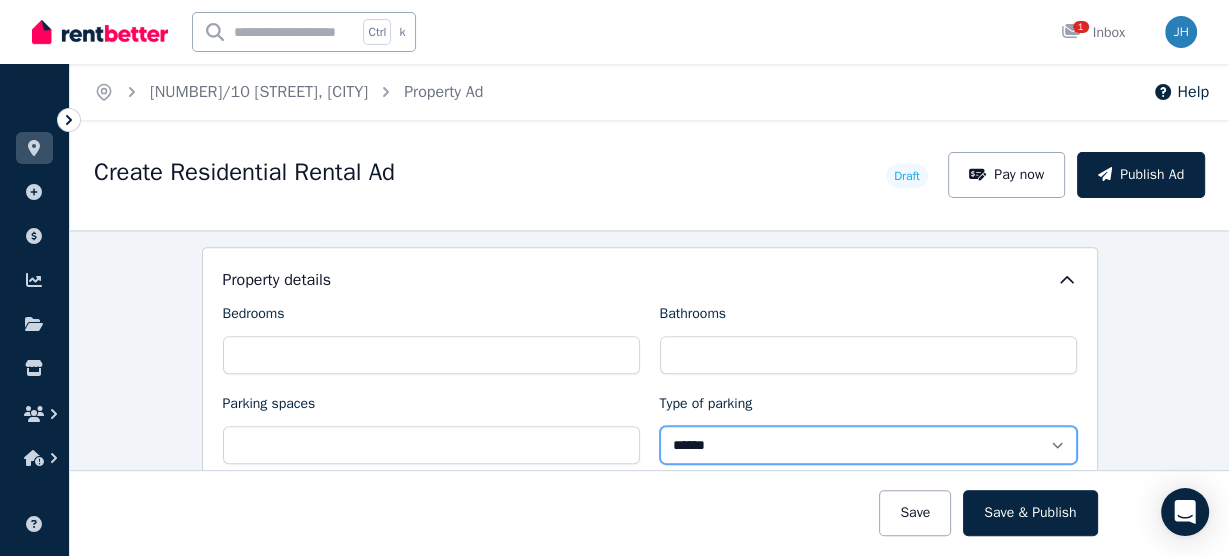 click on "**********" at bounding box center (868, 445) 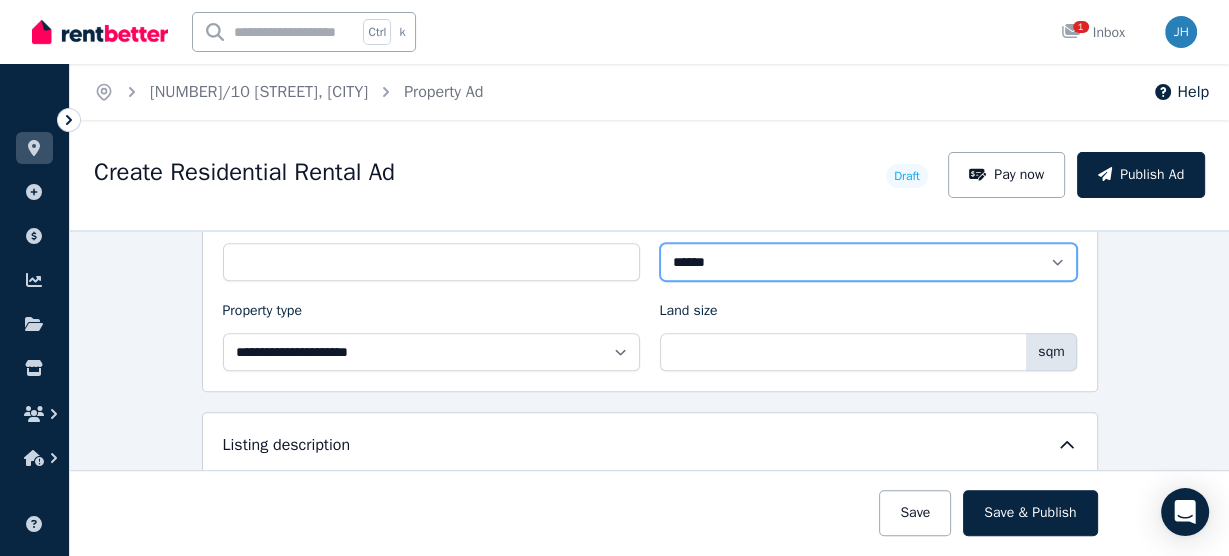 scroll, scrollTop: 1040, scrollLeft: 0, axis: vertical 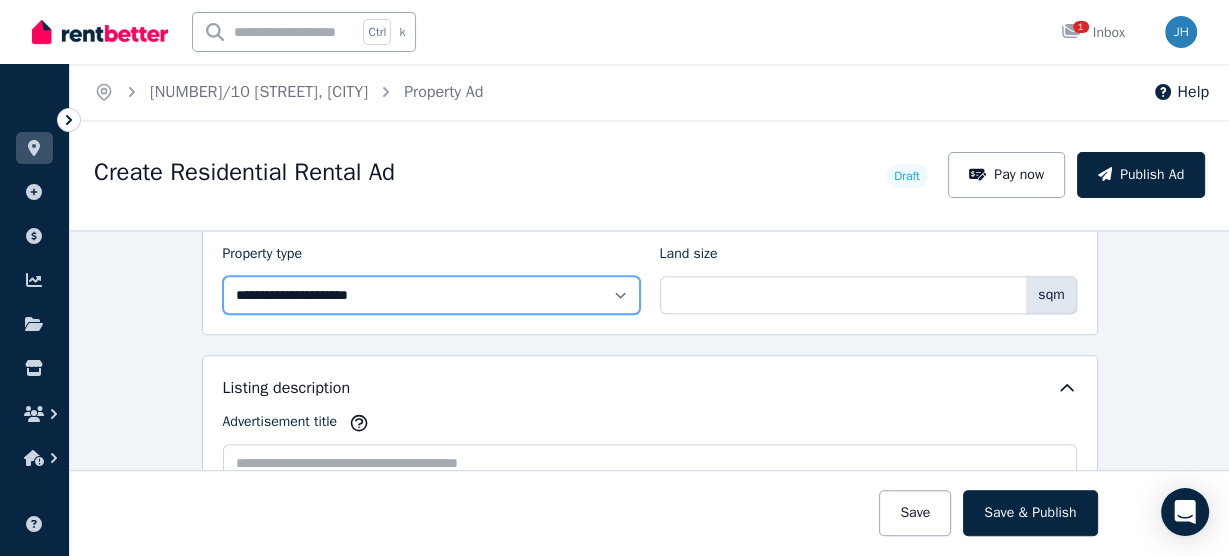 click on "**********" at bounding box center (431, 295) 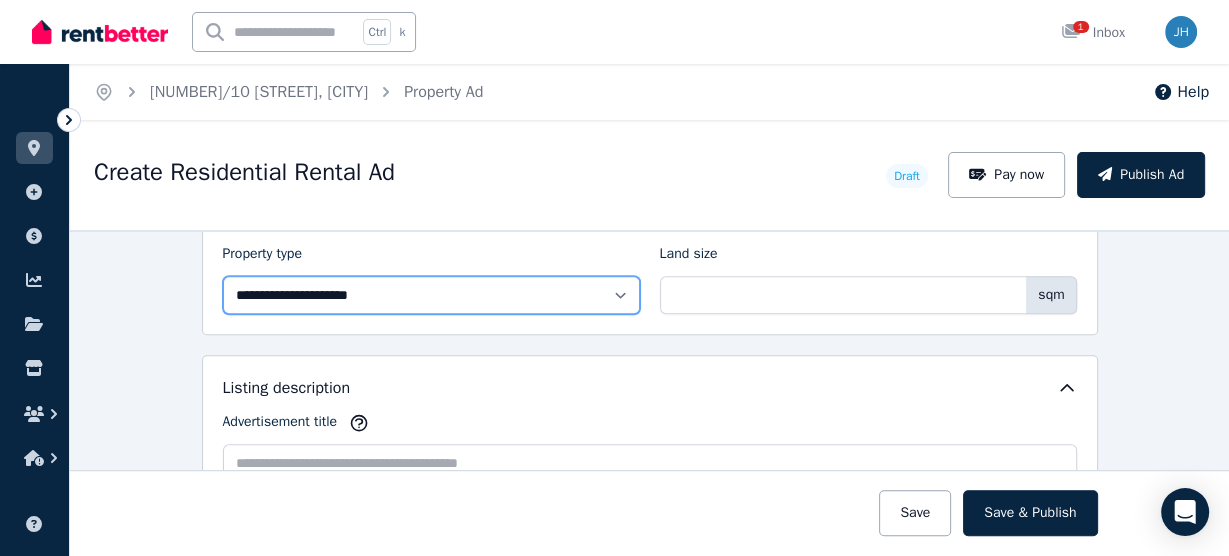 select on "**********" 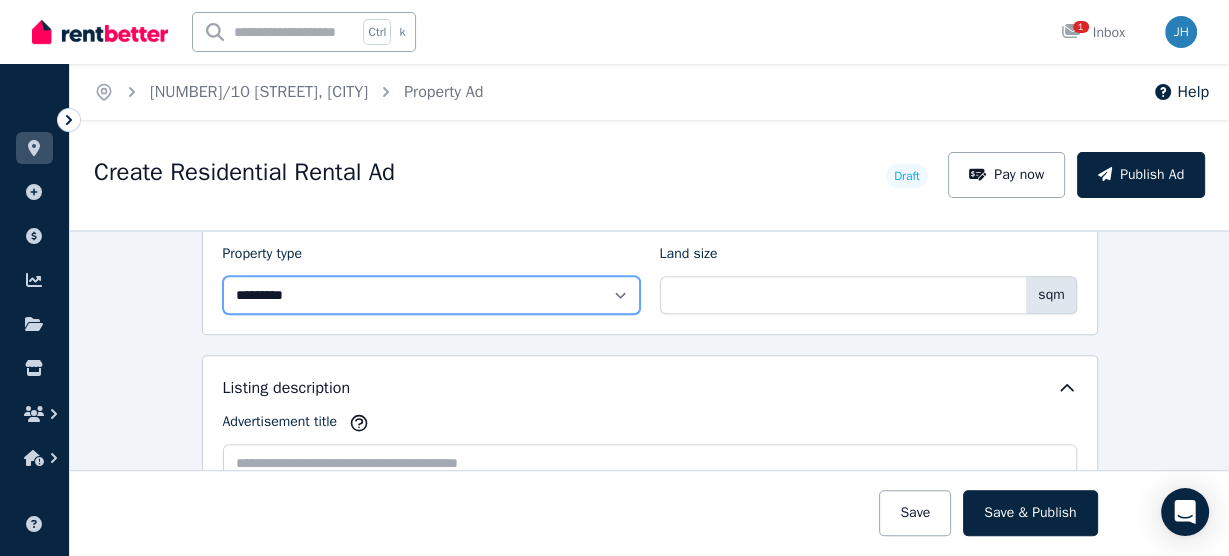 click on "**********" at bounding box center [431, 295] 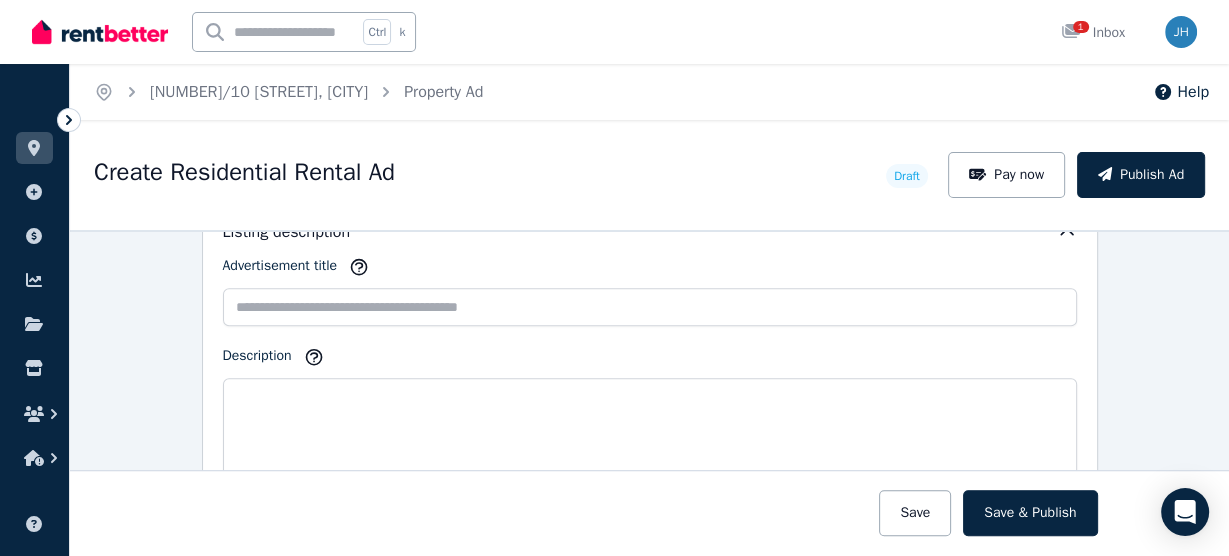 scroll, scrollTop: 1200, scrollLeft: 0, axis: vertical 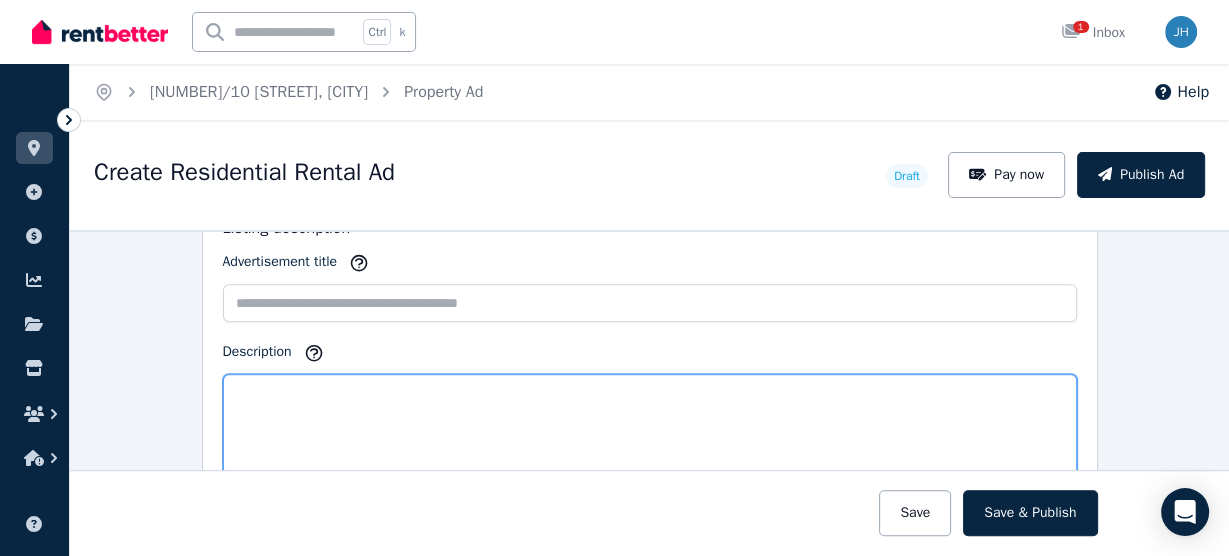 click on "Description" at bounding box center [650, 443] 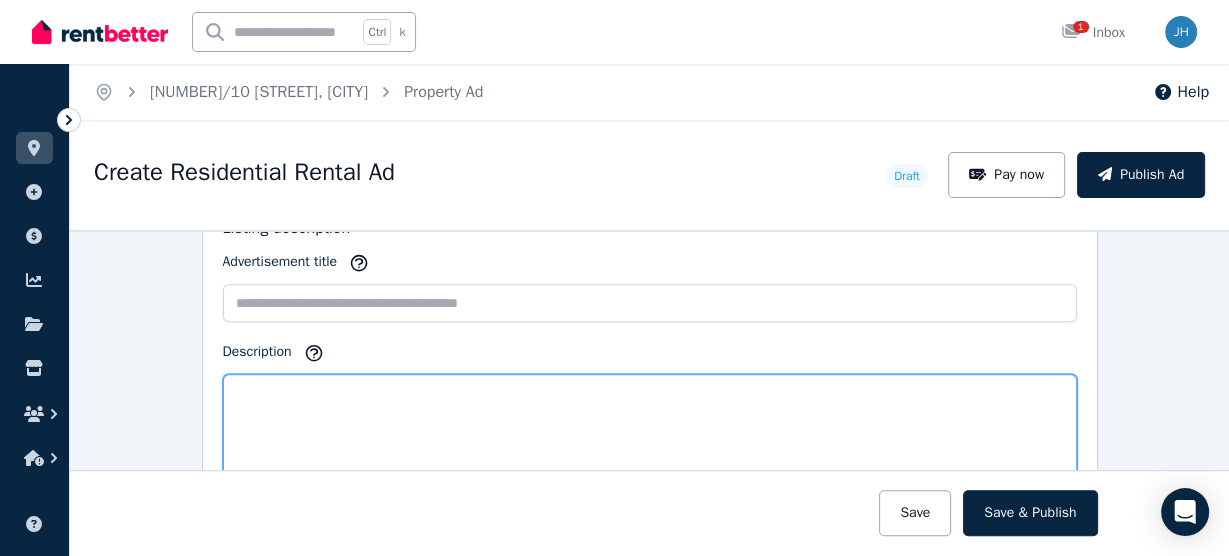 paste on "**********" 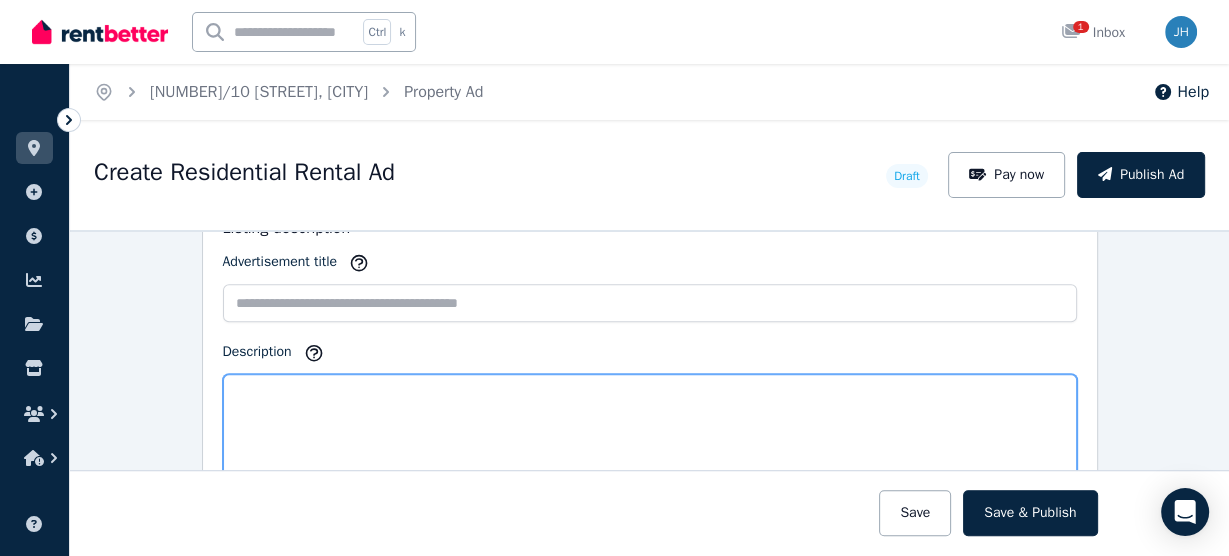 type on "**********" 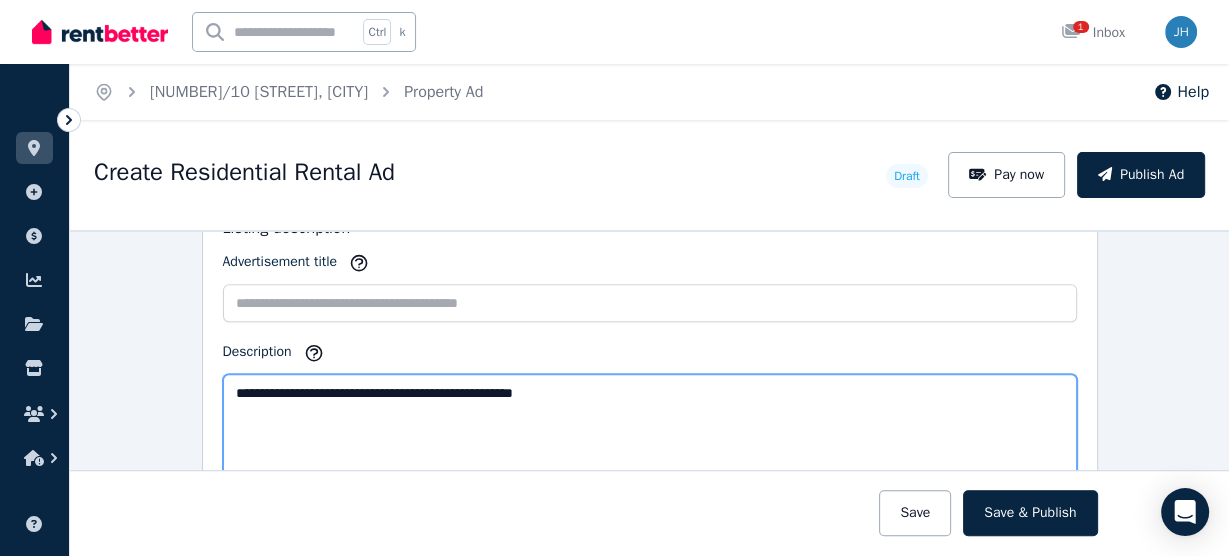 drag, startPoint x: 659, startPoint y: 381, endPoint x: 220, endPoint y: 381, distance: 439 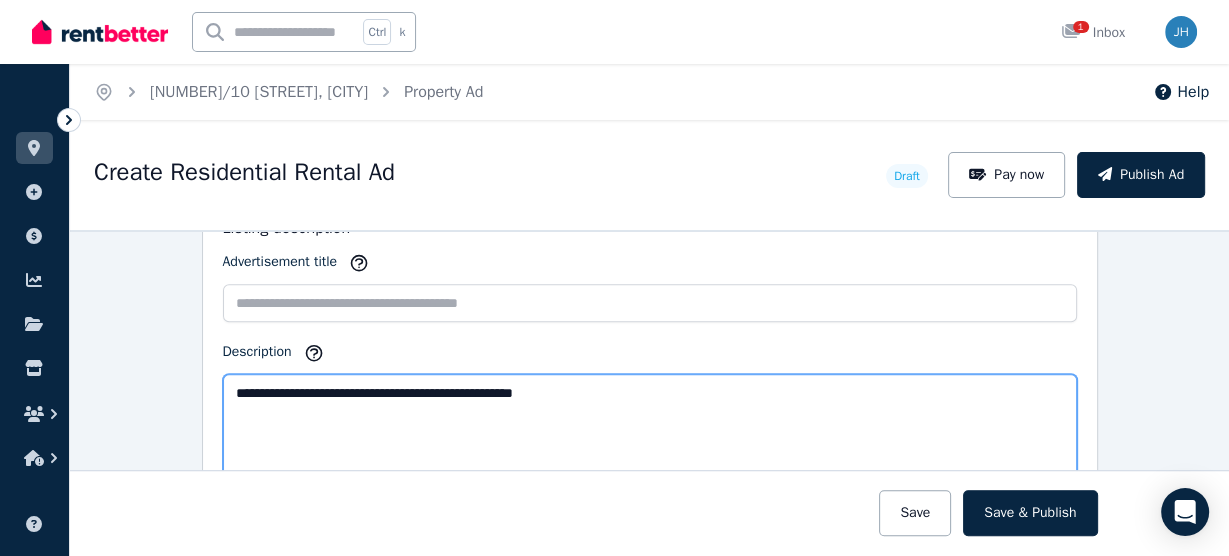 click on "**********" at bounding box center (650, 442) 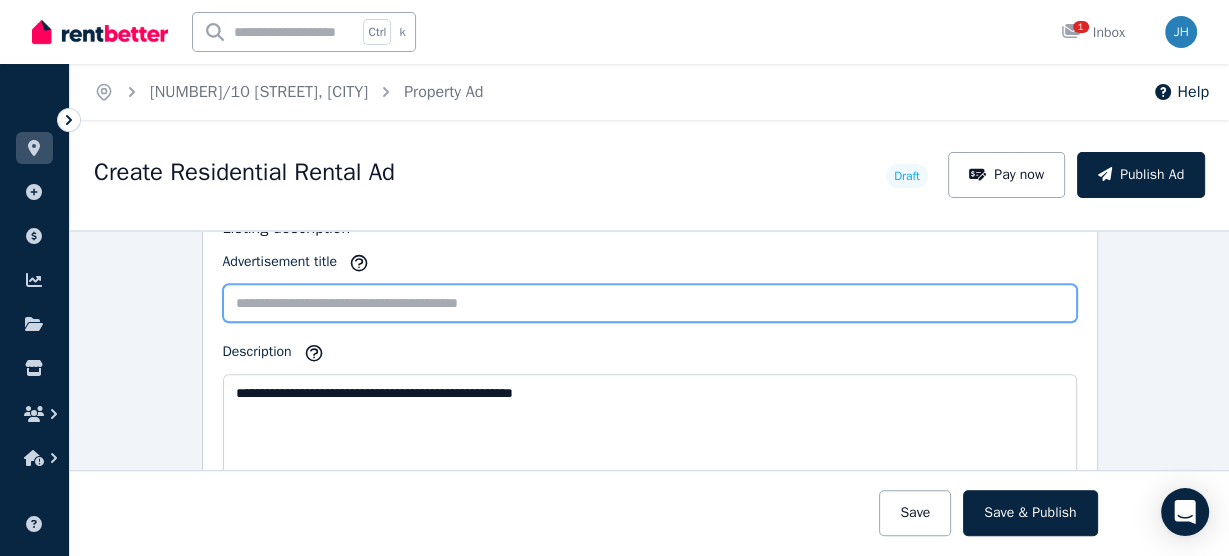type on "**********" 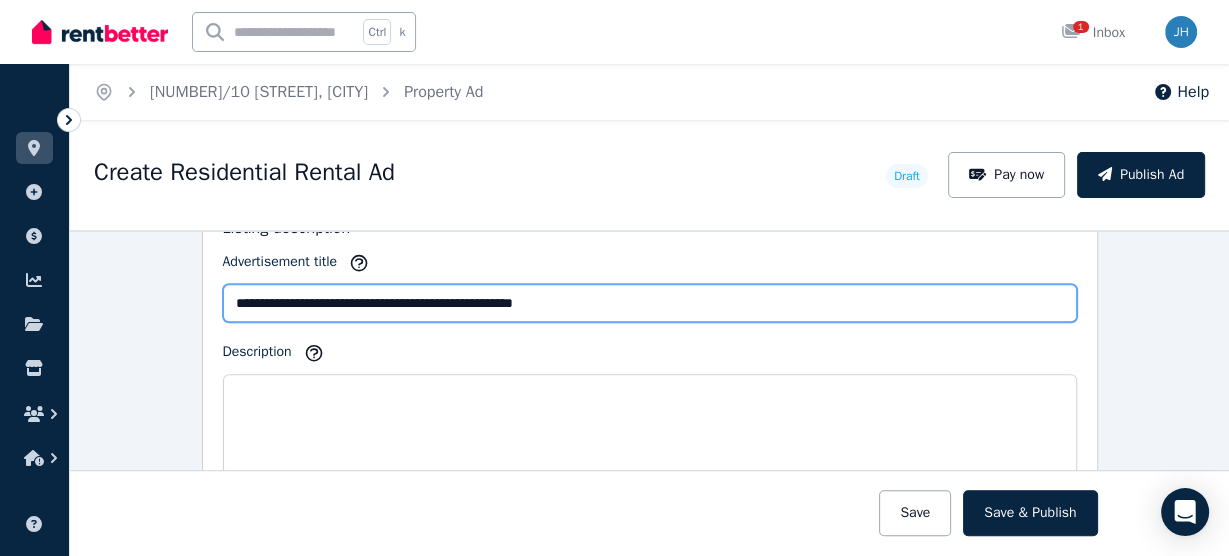 type on "**********" 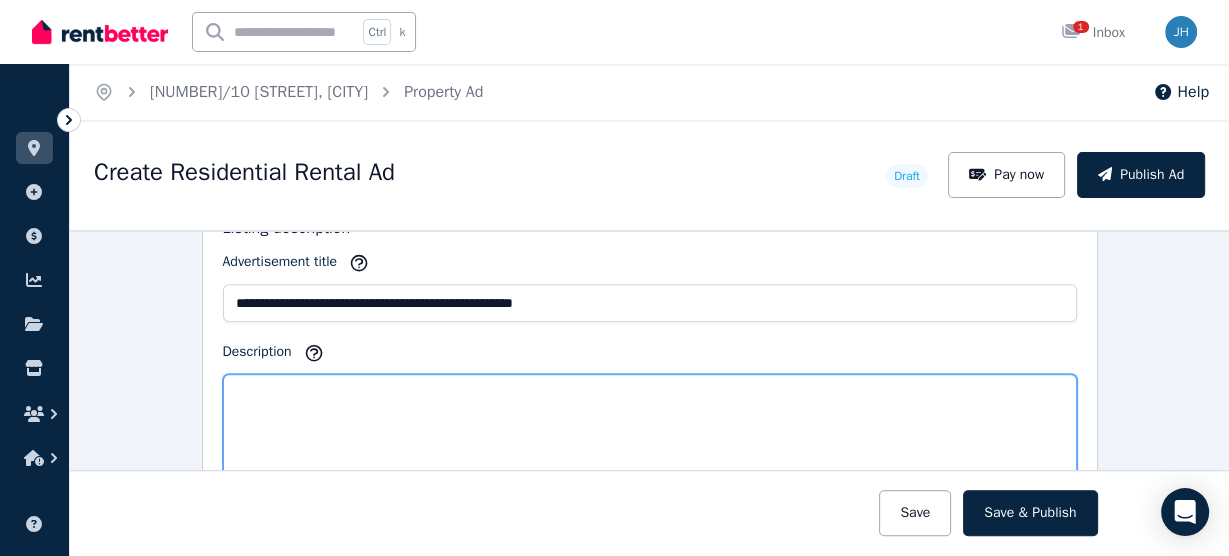click on "Description" at bounding box center (650, 442) 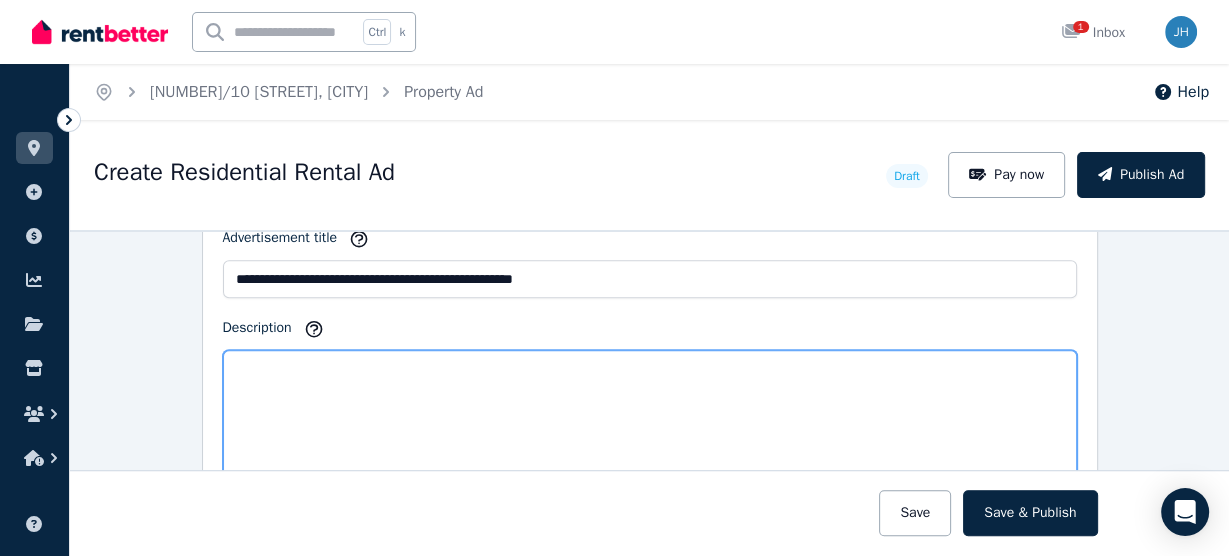 scroll, scrollTop: 1360, scrollLeft: 0, axis: vertical 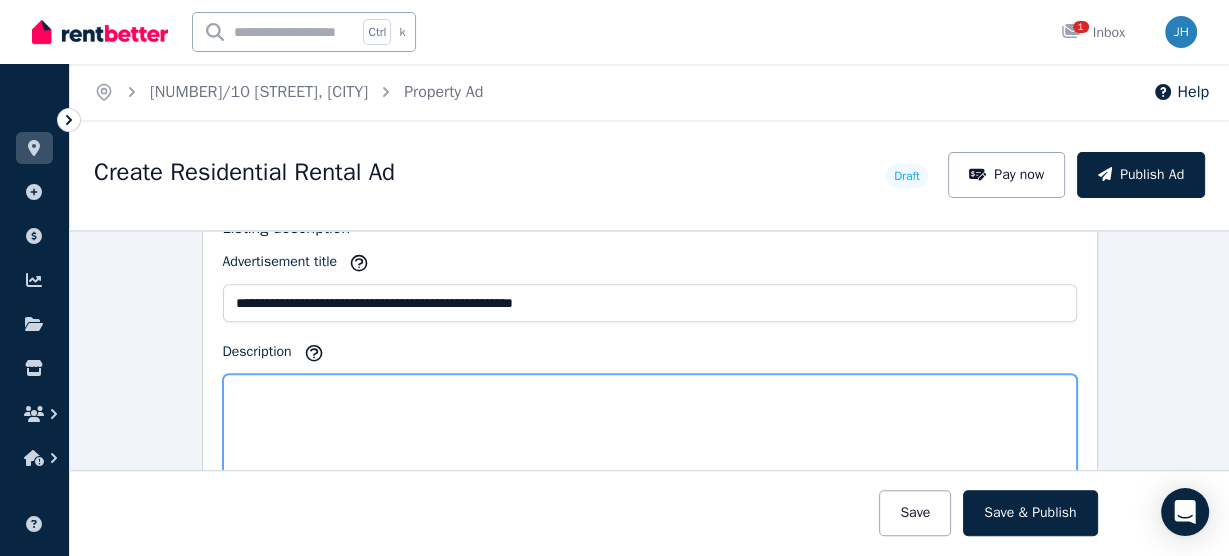 paste on "**********" 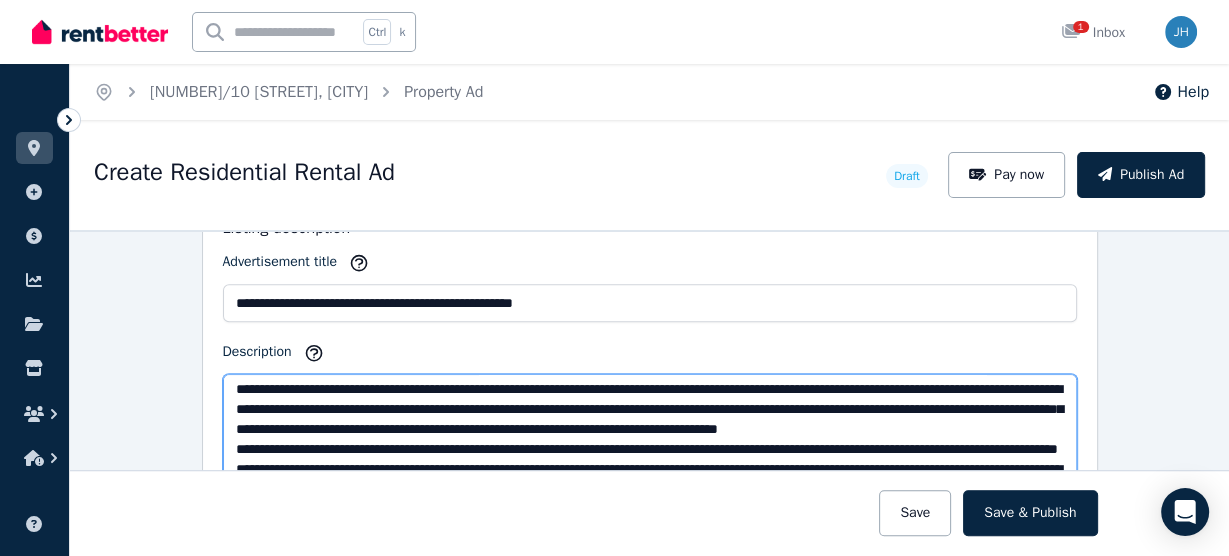 scroll, scrollTop: 0, scrollLeft: 0, axis: both 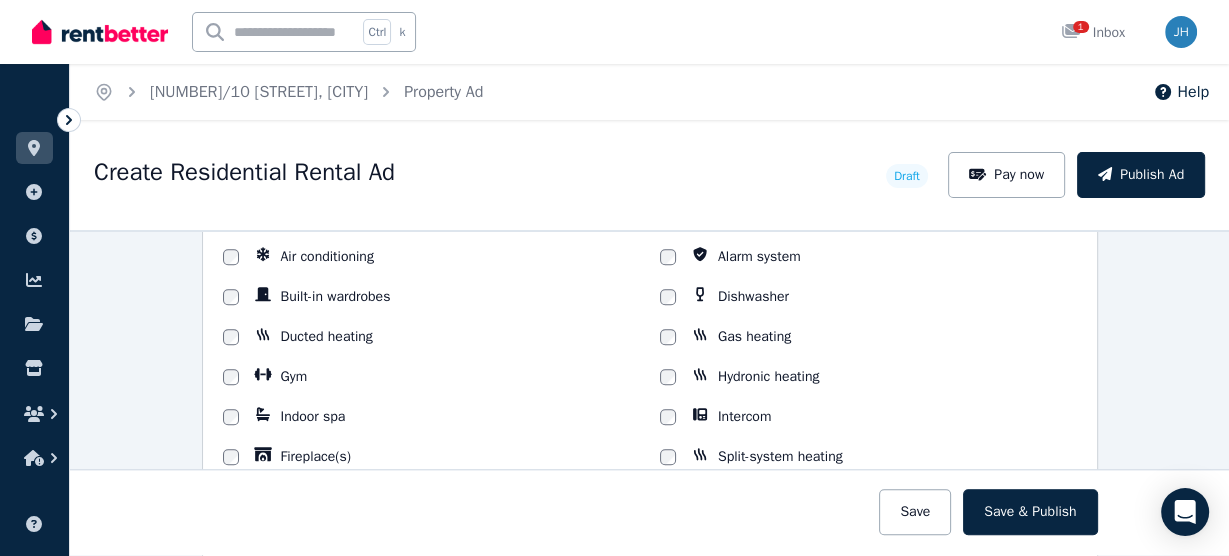type on "**********" 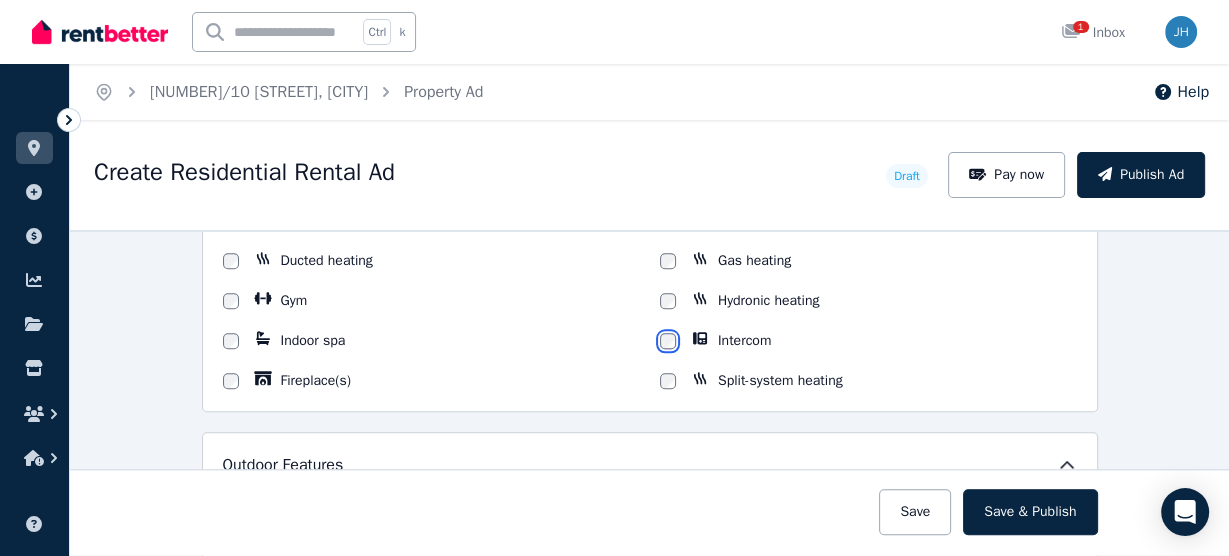 scroll, scrollTop: 1760, scrollLeft: 0, axis: vertical 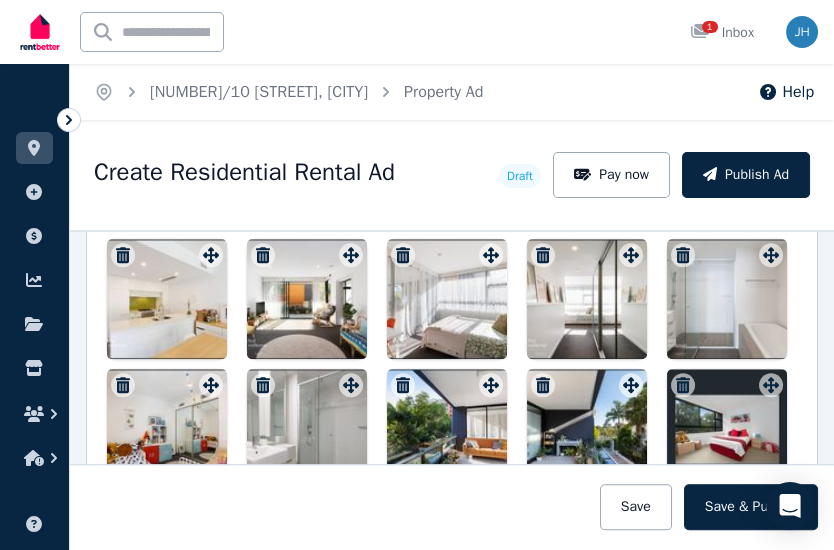click at bounding box center (452, 507) 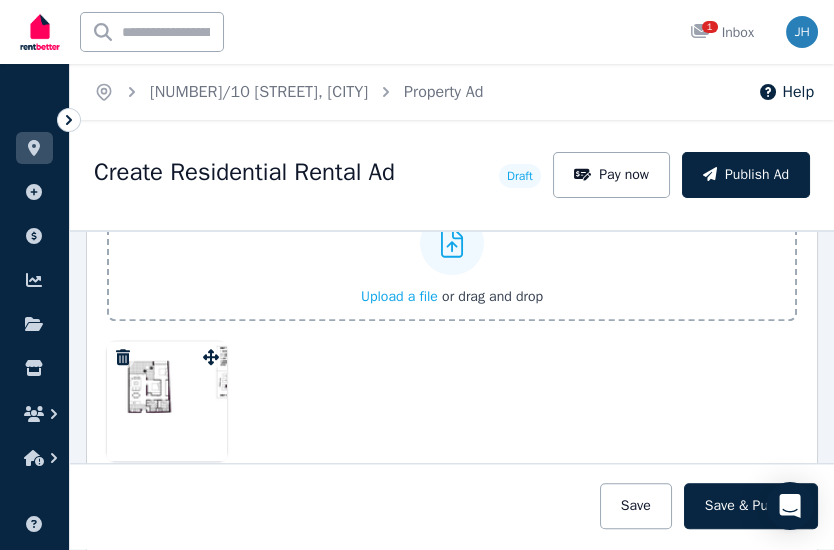 scroll, scrollTop: 3074, scrollLeft: 0, axis: vertical 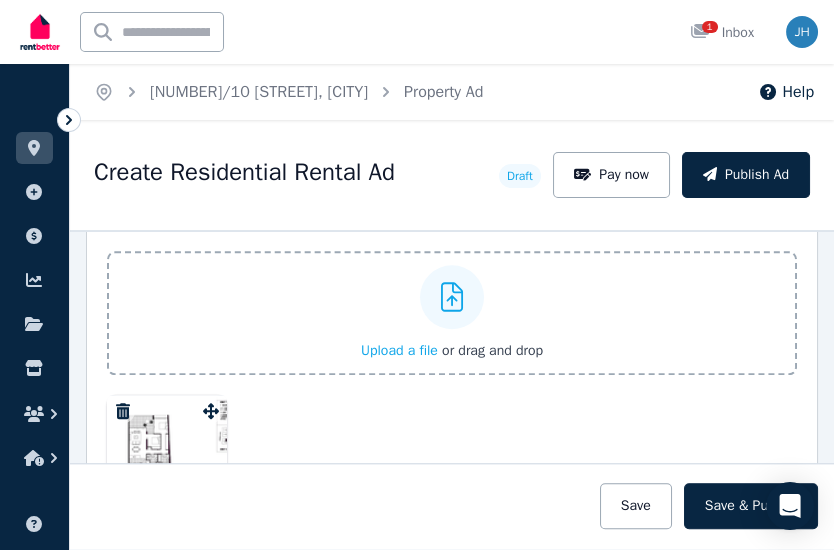 click at bounding box center (452, 455) 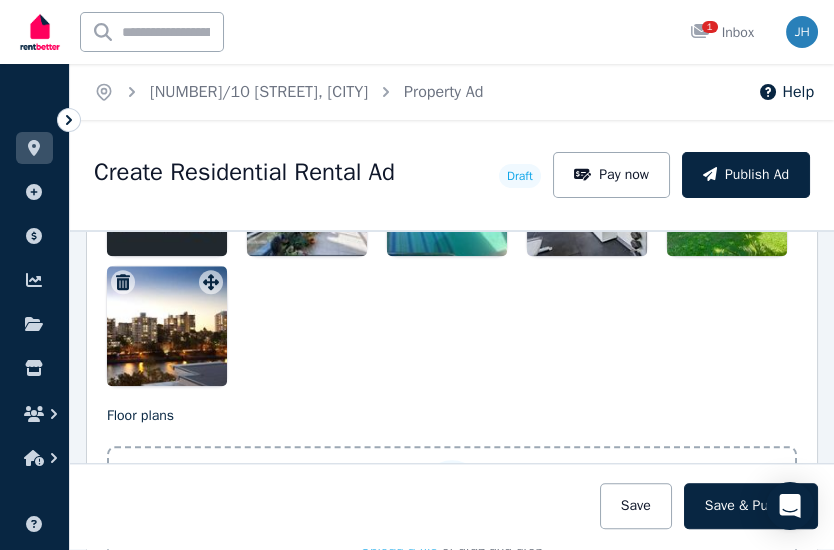 scroll, scrollTop: 3062, scrollLeft: 0, axis: vertical 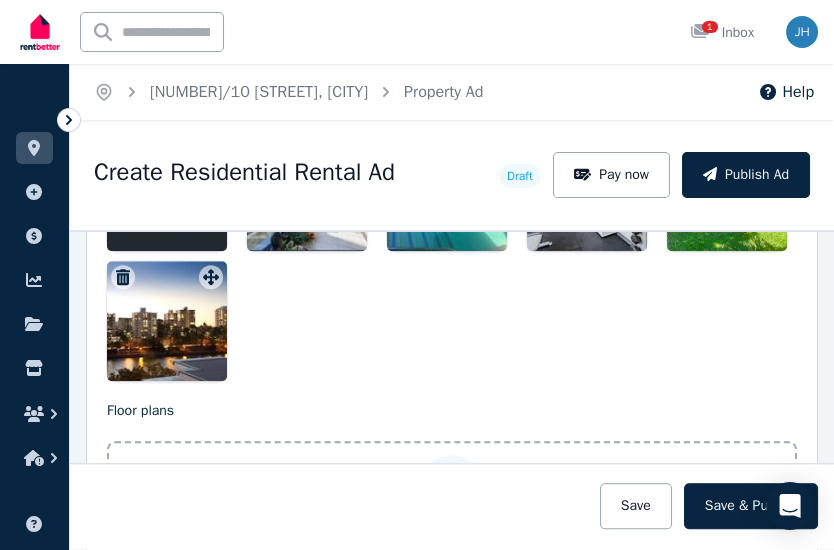 click 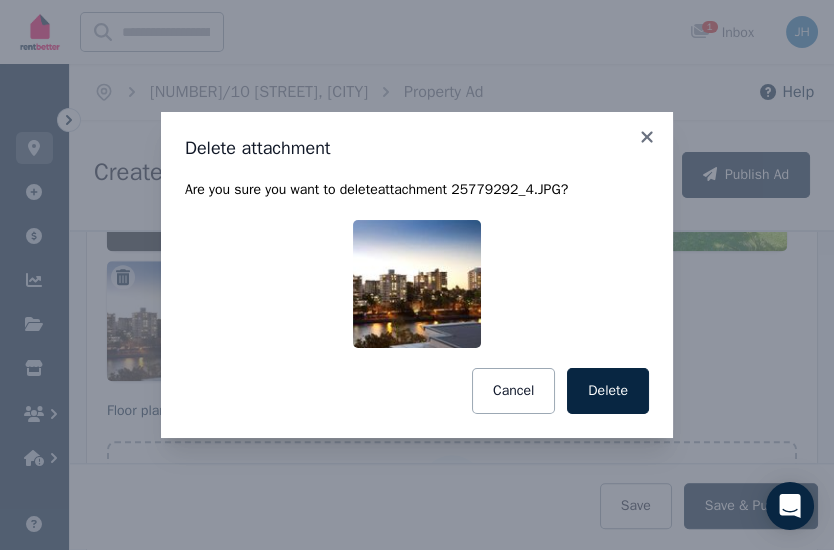 scroll, scrollTop: 3014, scrollLeft: 0, axis: vertical 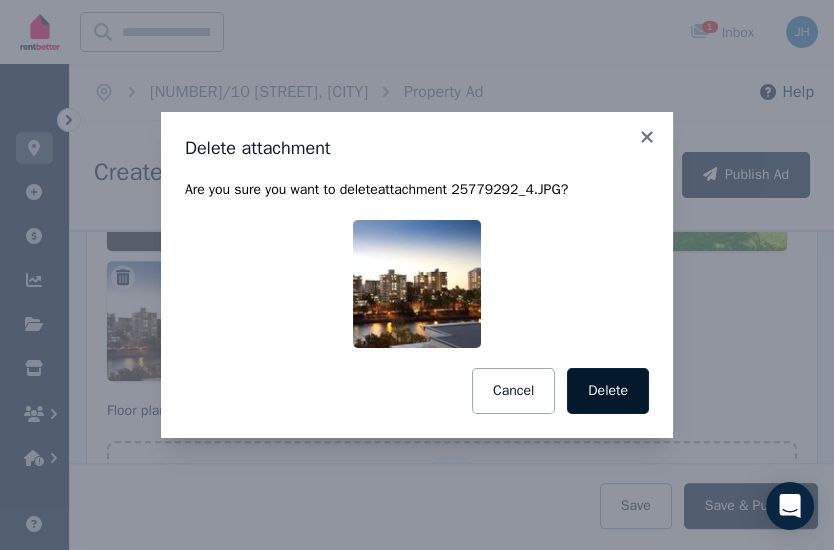 click on "Delete" at bounding box center [608, 391] 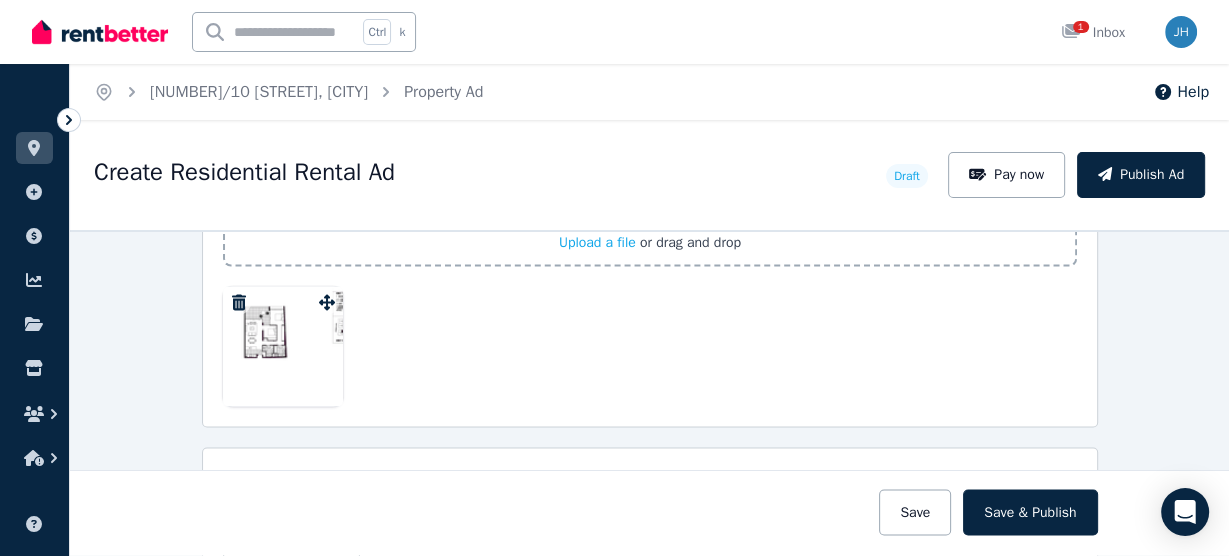scroll, scrollTop: 3200, scrollLeft: 0, axis: vertical 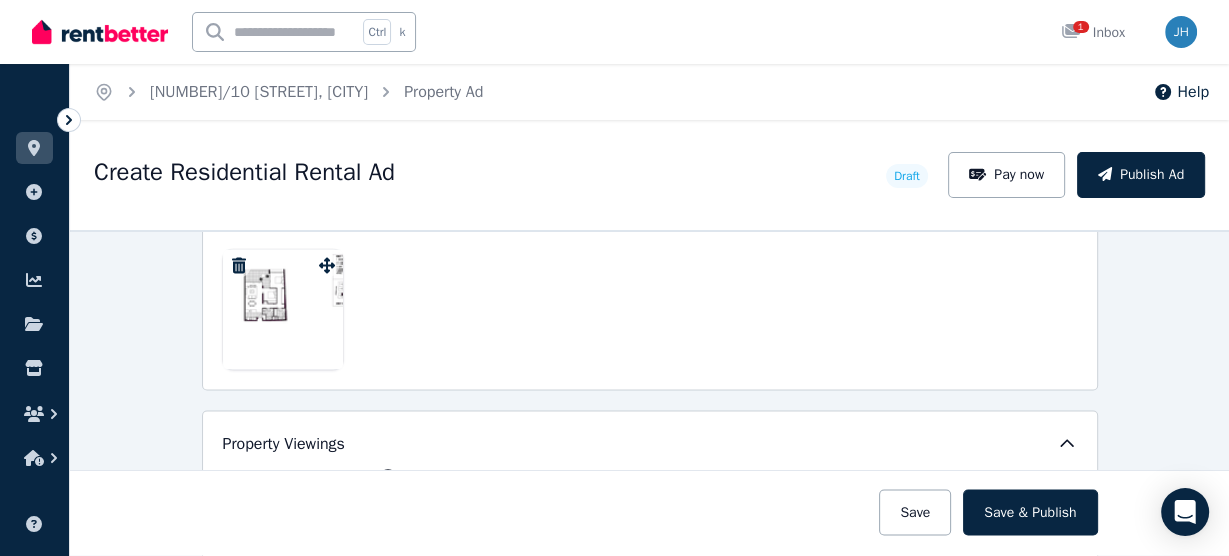 click at bounding box center (283, 309) 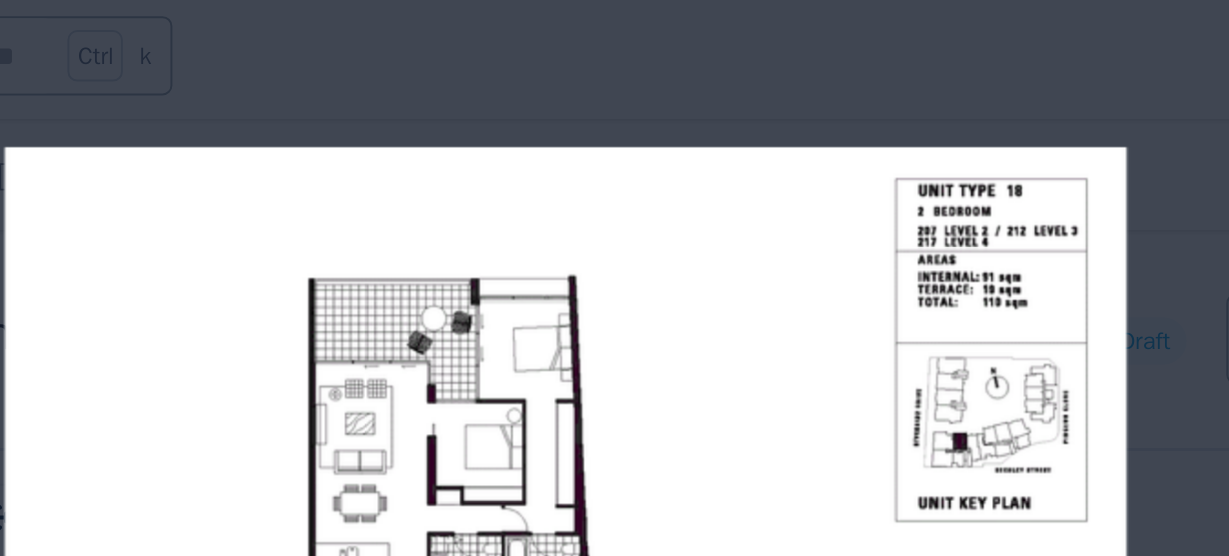 click at bounding box center (614, 278) 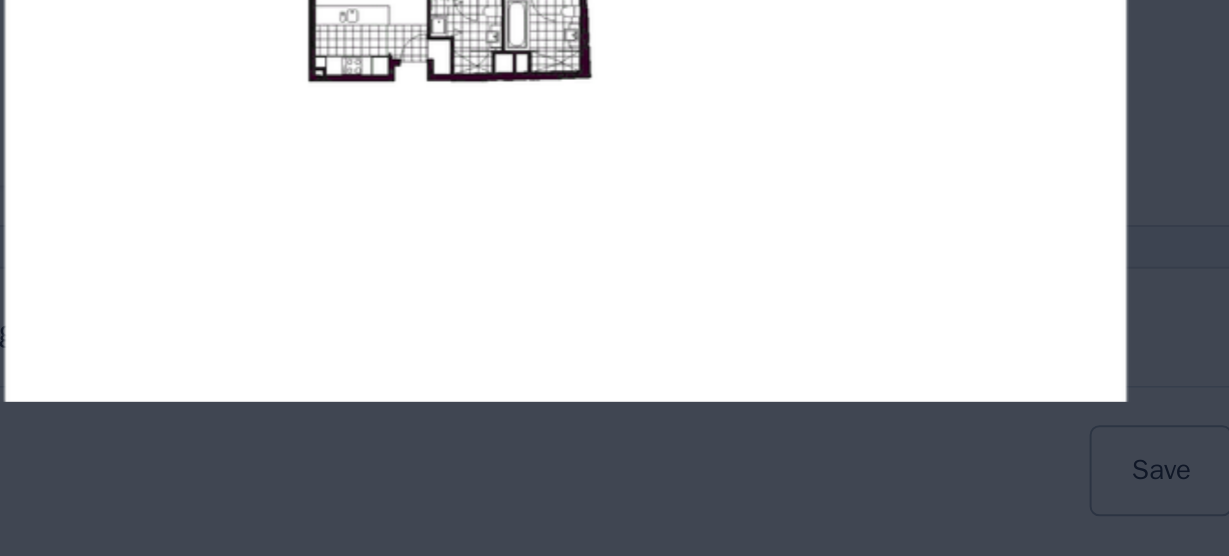 click at bounding box center [614, 278] 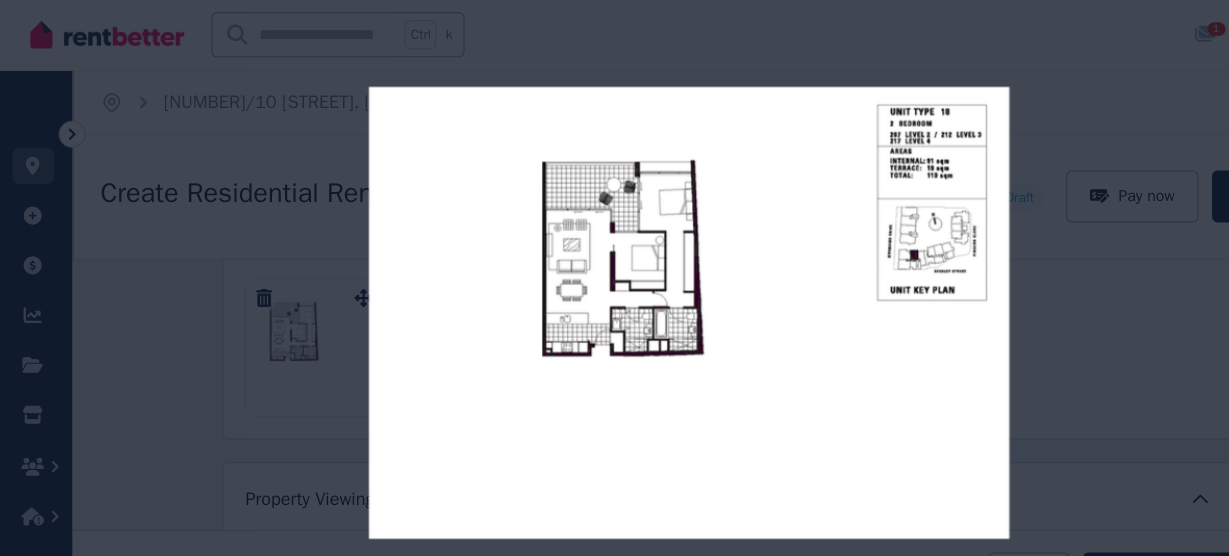 click at bounding box center (614, 278) 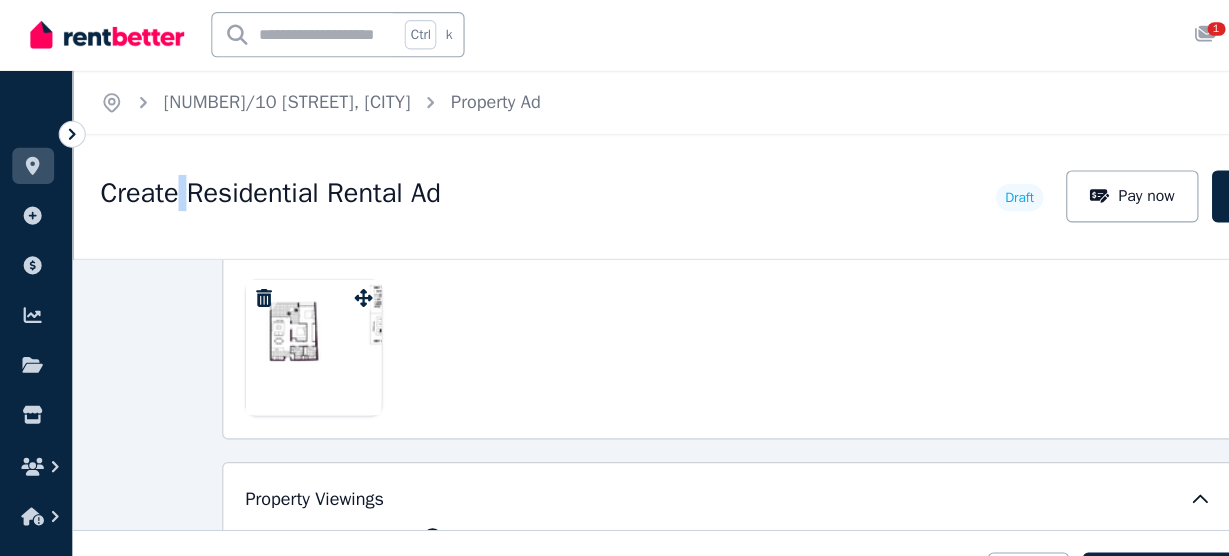 click on "Create Residential Rental Ad" at bounding box center [244, 172] 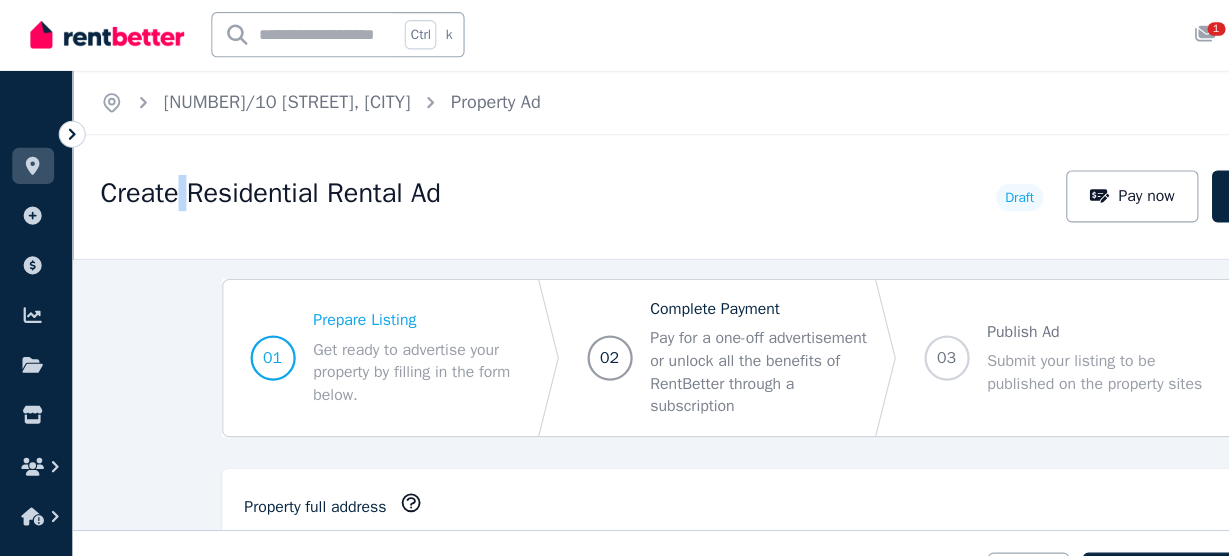 scroll, scrollTop: 0, scrollLeft: 0, axis: both 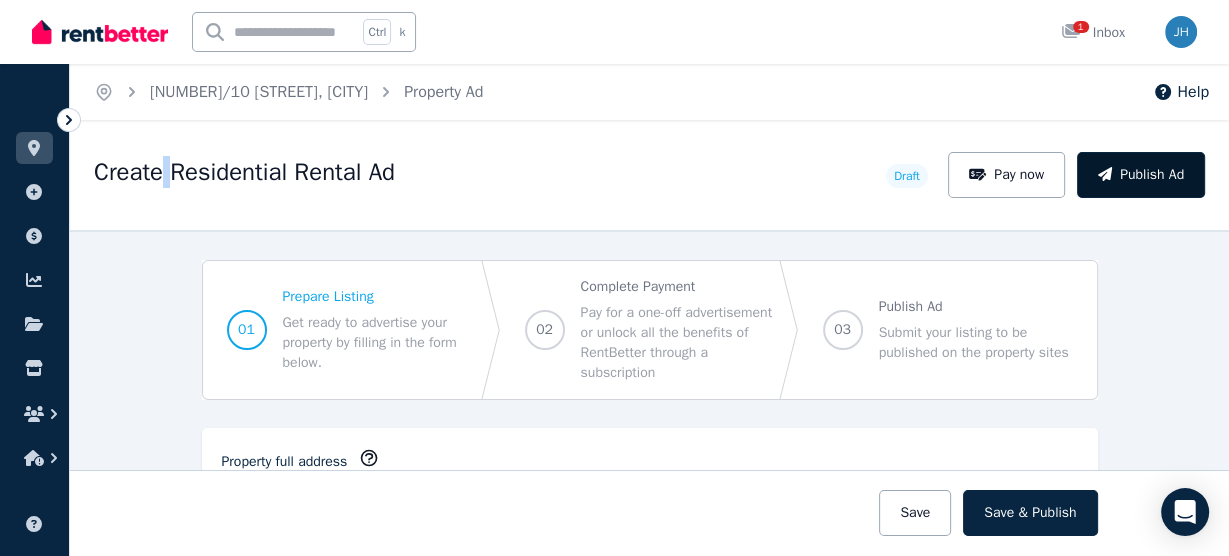 click on "Publish Ad" at bounding box center [1141, 175] 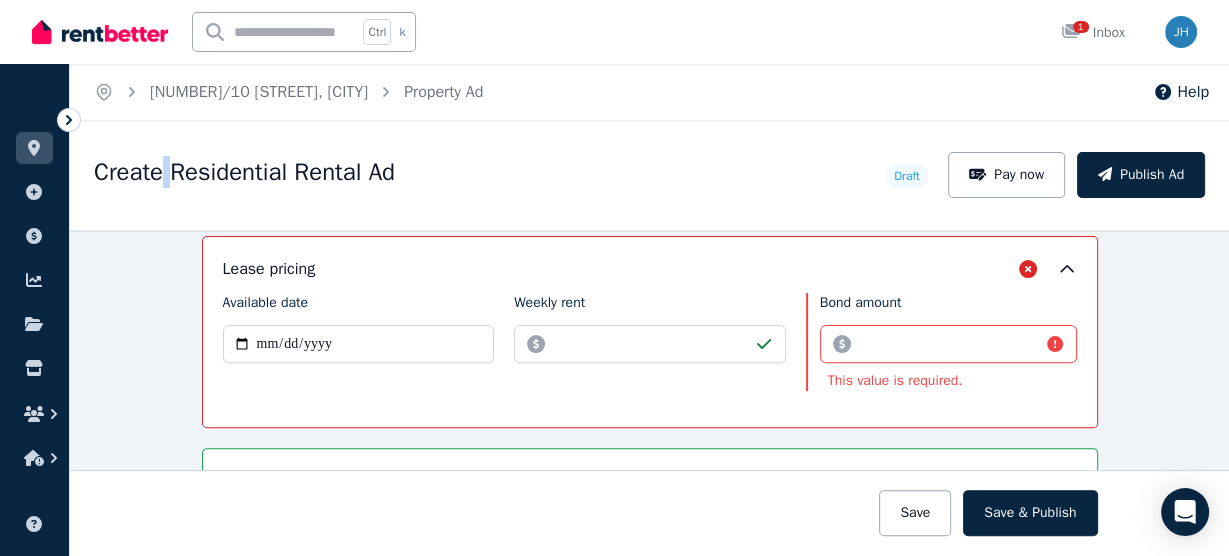 scroll, scrollTop: 646, scrollLeft: 0, axis: vertical 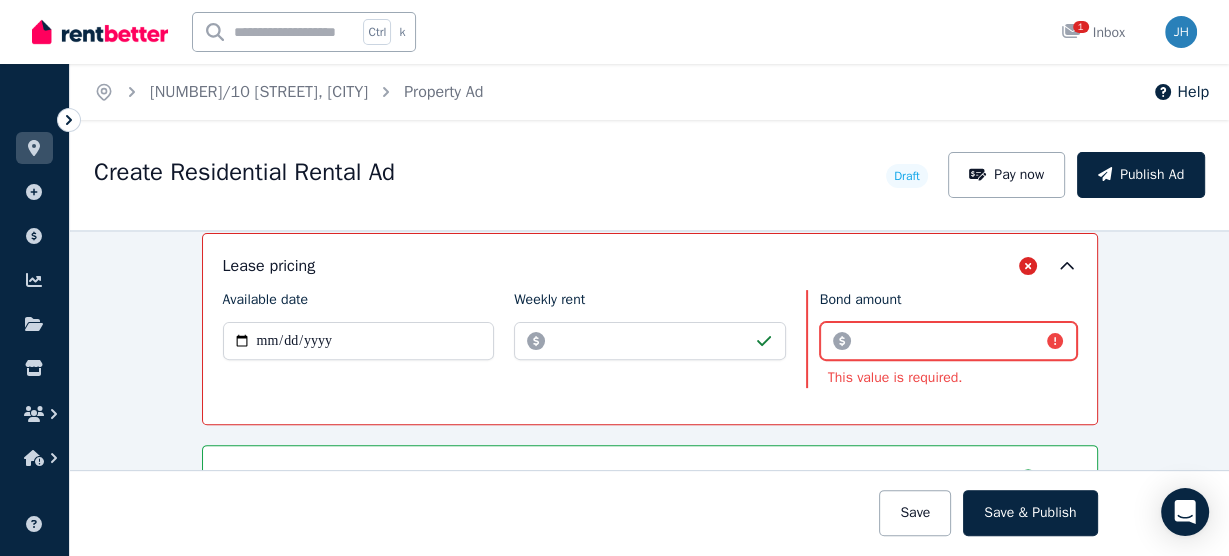 click on "Bond amount" at bounding box center (949, 341) 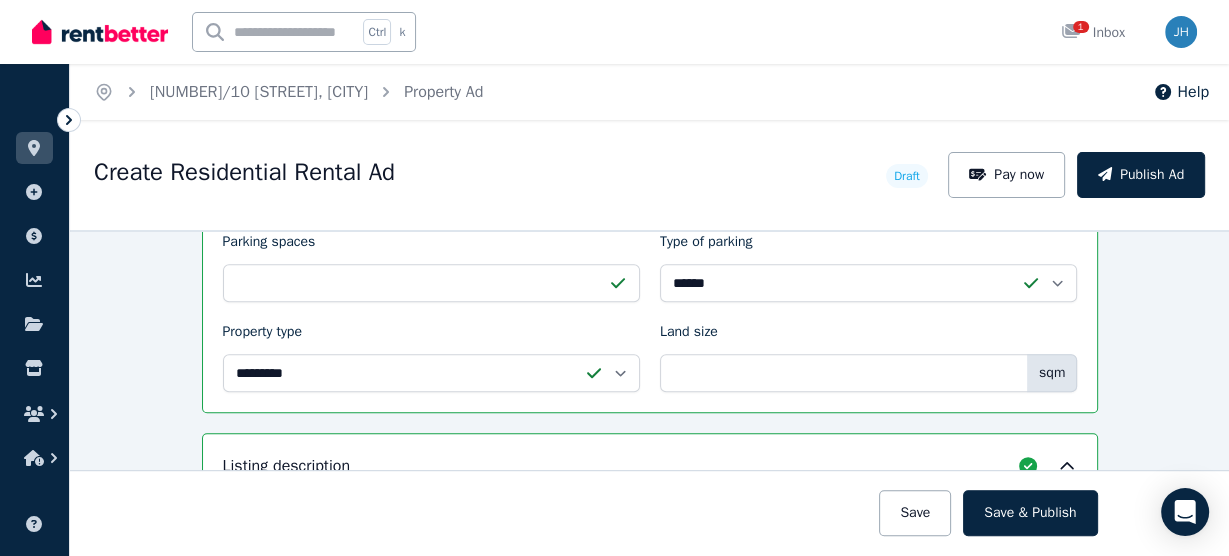 scroll, scrollTop: 966, scrollLeft: 0, axis: vertical 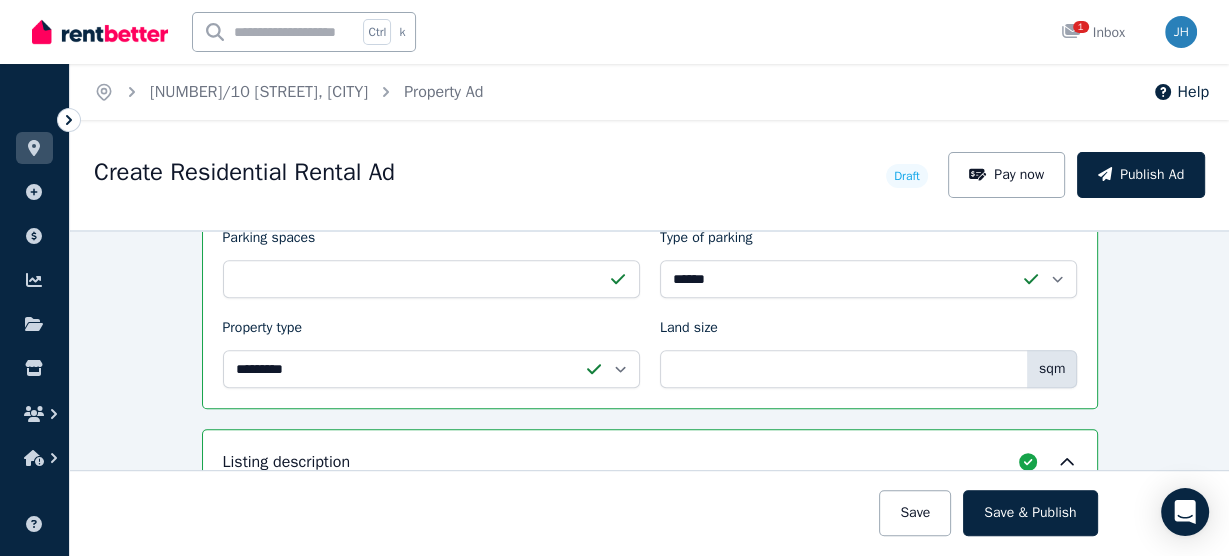 type on "****" 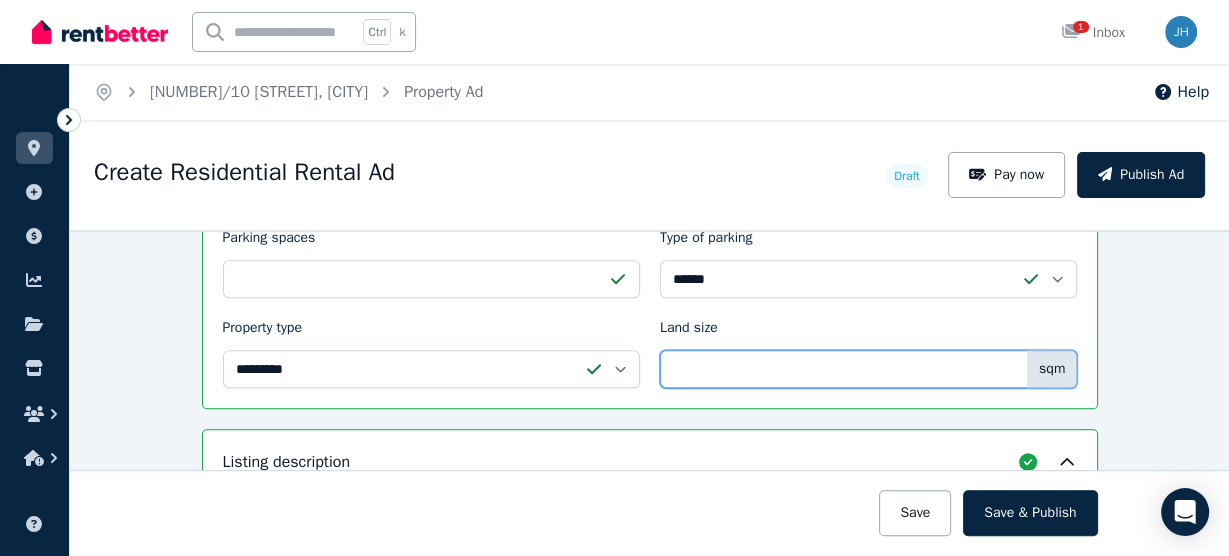 click on "Land size" at bounding box center [868, 369] 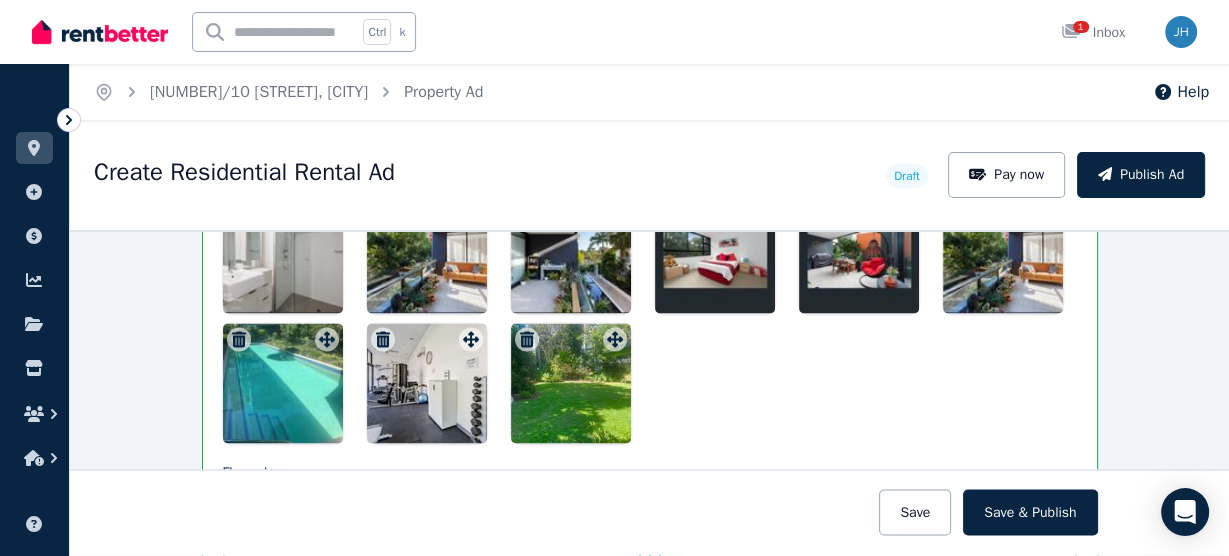 scroll, scrollTop: 2806, scrollLeft: 0, axis: vertical 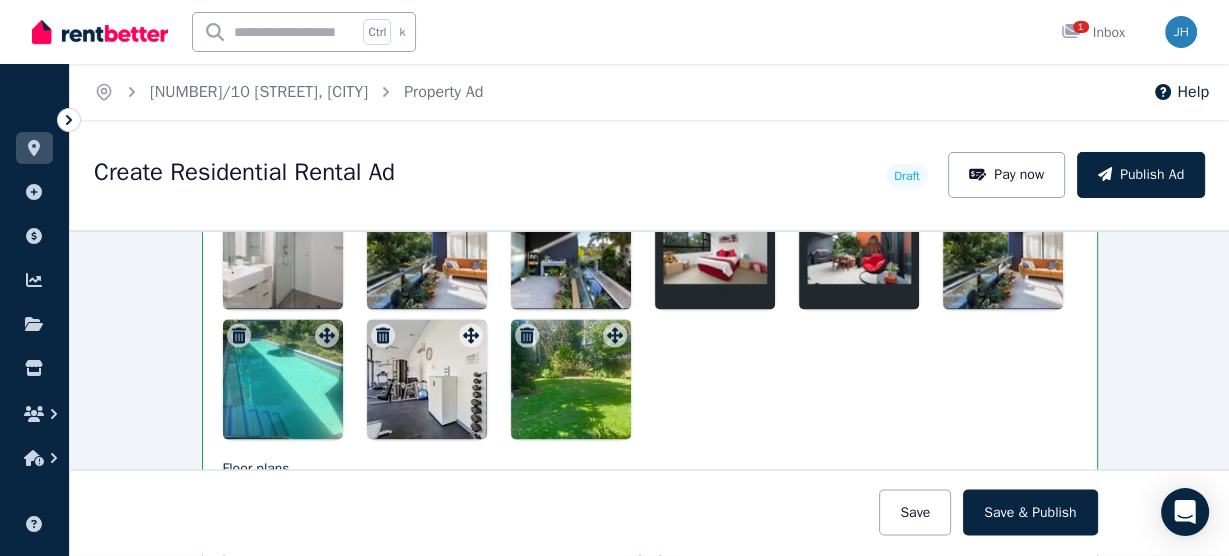type on "***" 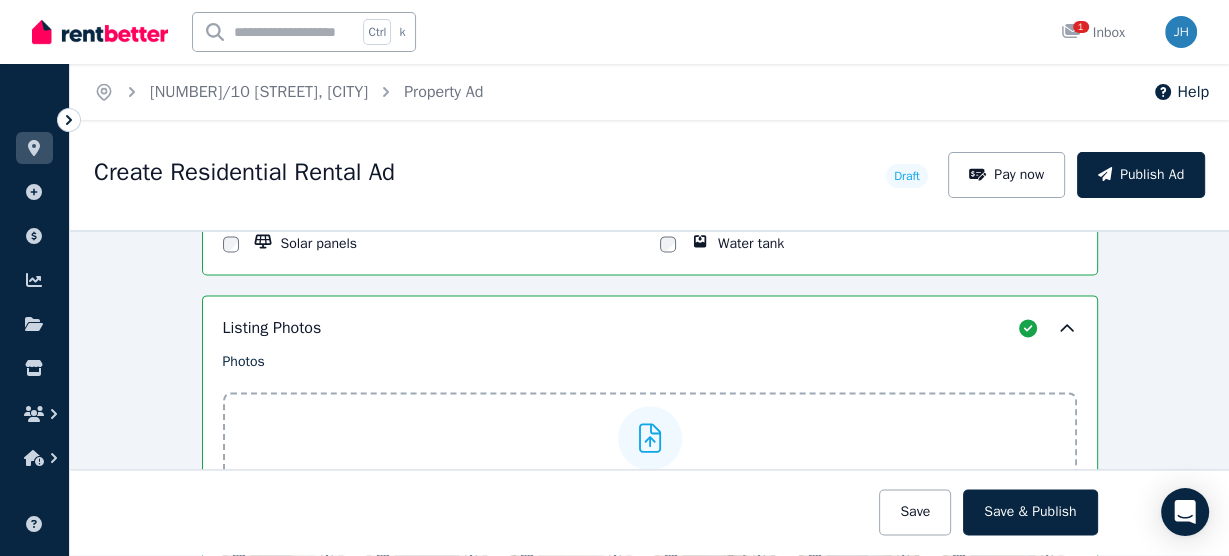 scroll, scrollTop: 2326, scrollLeft: 0, axis: vertical 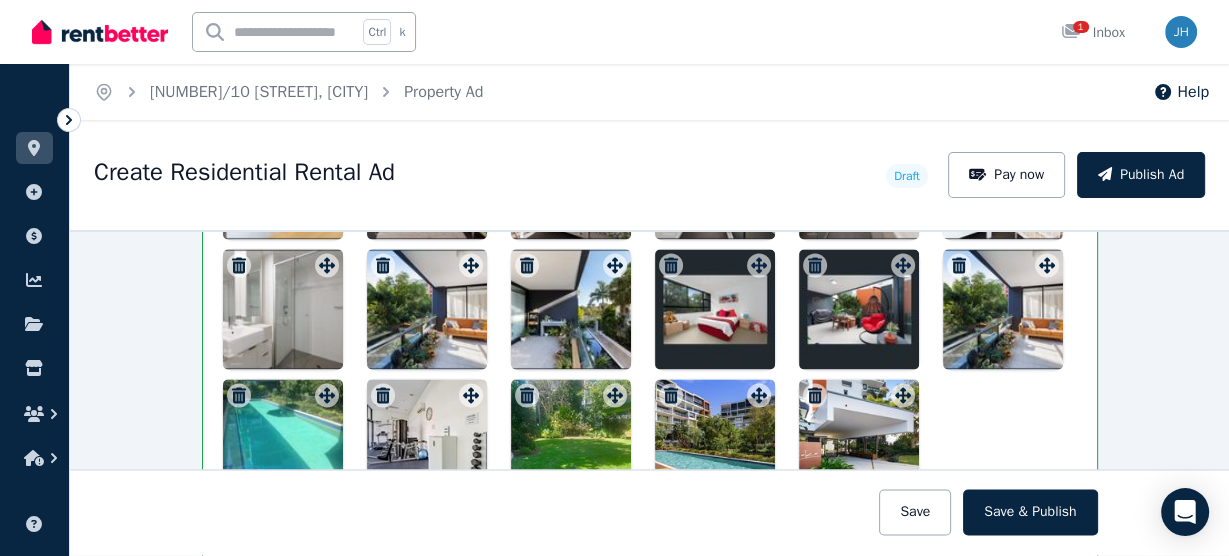 drag, startPoint x: 856, startPoint y: 422, endPoint x: 858, endPoint y: 400, distance: 22.090721 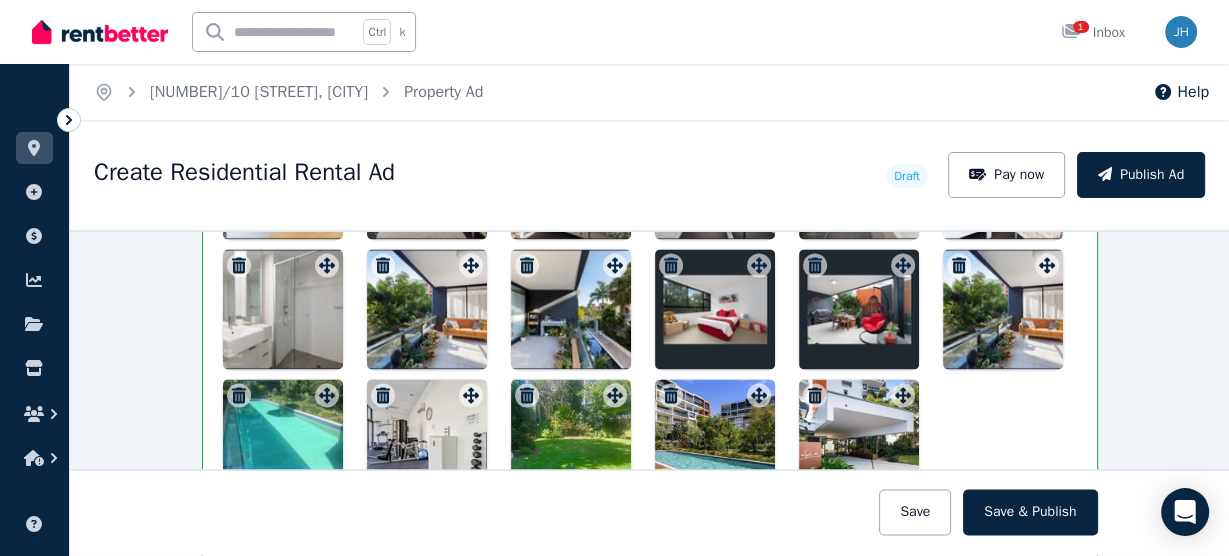 click at bounding box center [859, 439] 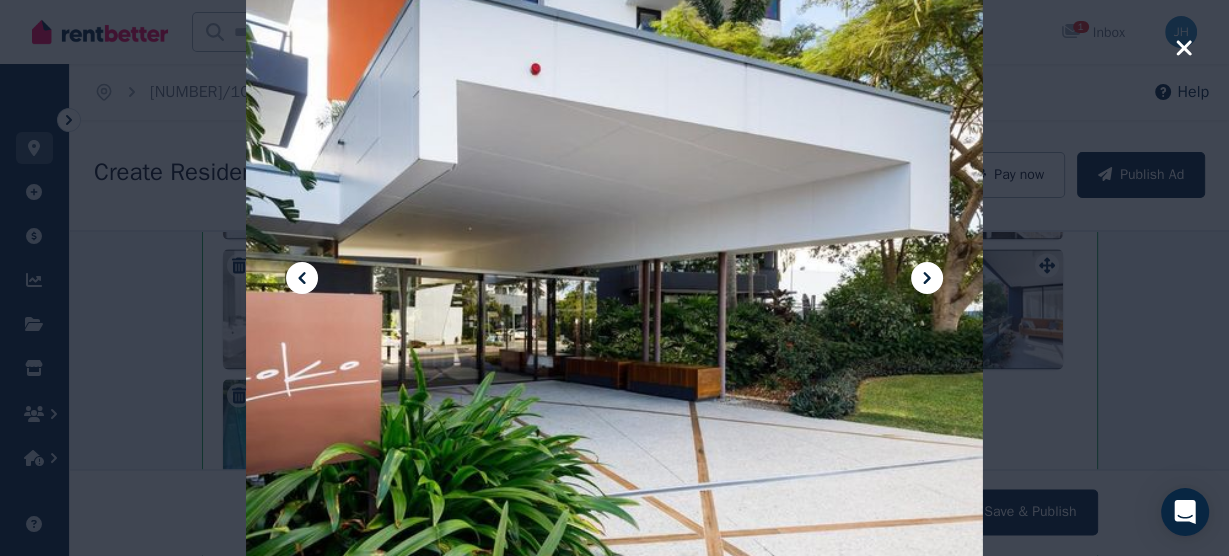 click 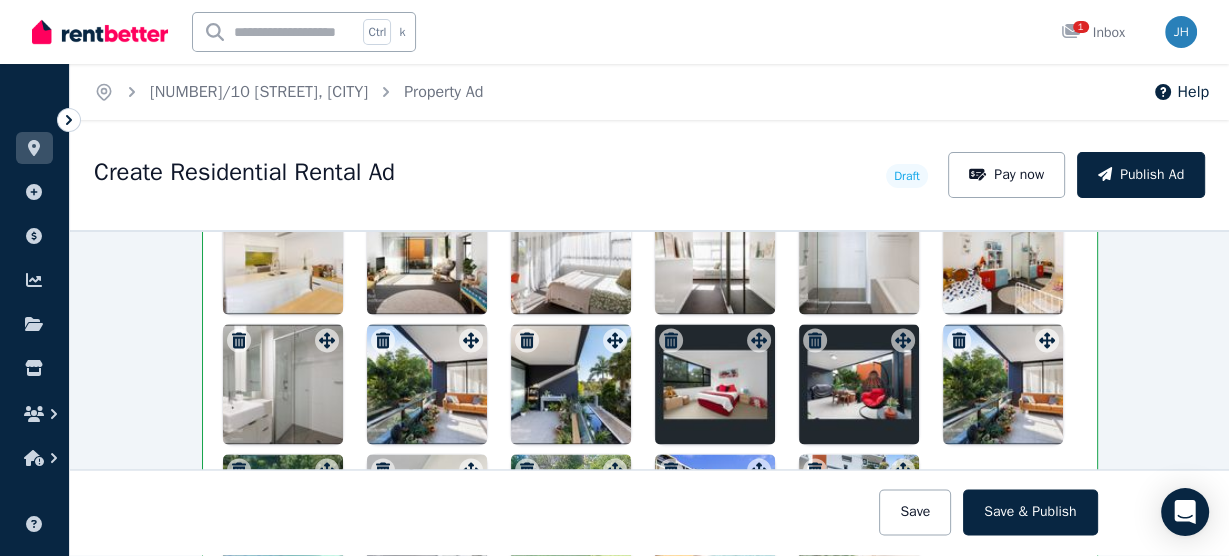 scroll, scrollTop: 2666, scrollLeft: 0, axis: vertical 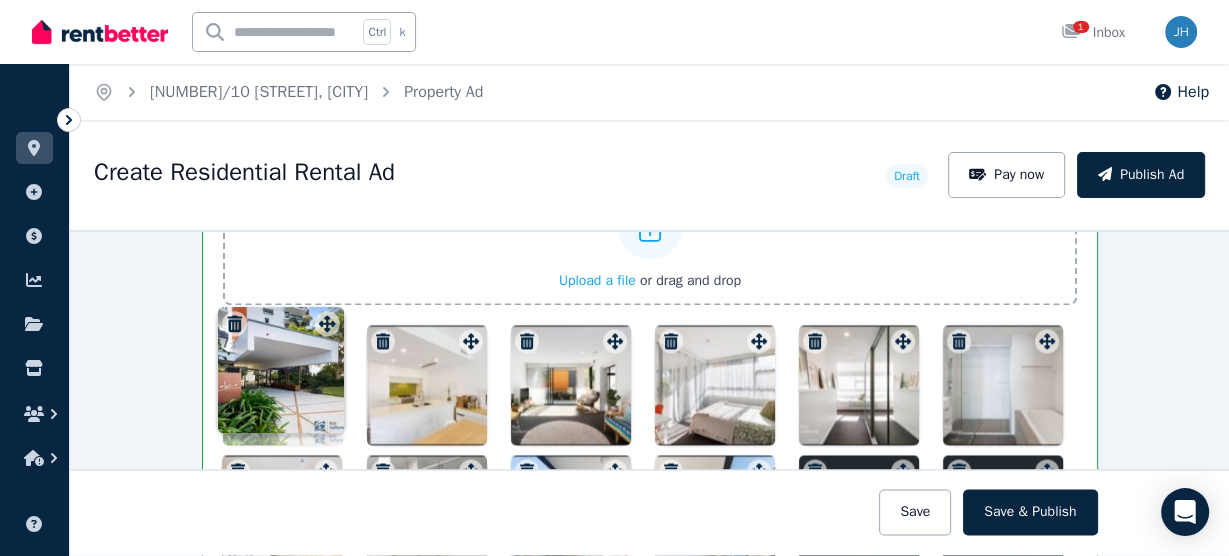drag, startPoint x: 899, startPoint y: 460, endPoint x: 328, endPoint y: 307, distance: 591.14294 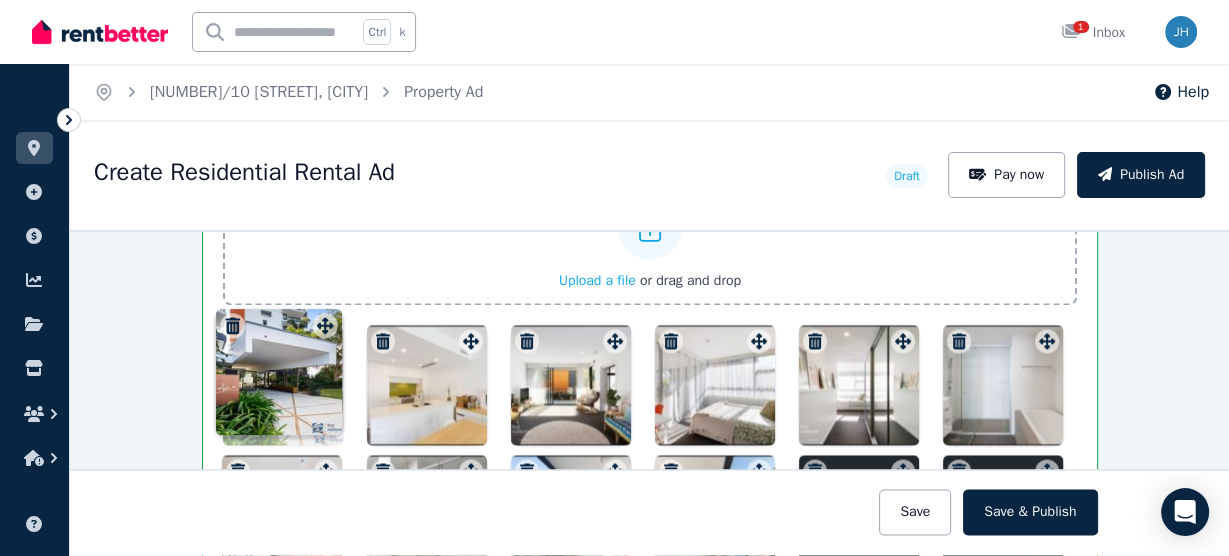 click on "Photos Upload a file   or drag and drop Uploaded   " 3.jpg " Uploaded   " 5.jpg " Uploaded   " 6.jpg " Uploaded   " 7.jpg " Uploaded   " 8.jpg " Uploaded   " 9.jpg " Uploaded   " 10.jpg " Uploaded   " 11.jpg " Uploaded   " image6.jpg " Uploaded   " main.jpg " Uploaded   " 10.jpg " Uploaded   " 8.jpg " Uploaded   " 6.jpg " Uploaded   " 9.jpg " Uploaded   " 25779292_4.JPG " Uploaded   " 19.jpg " Uploaded   " 18.jpg "
To pick up a draggable item, press the space bar.
While dragging, use the arrow keys to move the item.
Press space again to drop the item in its new position, or press escape to cancel.
Draggable item [UUID] was moved over droppable area [UUID]." at bounding box center [650, 423] 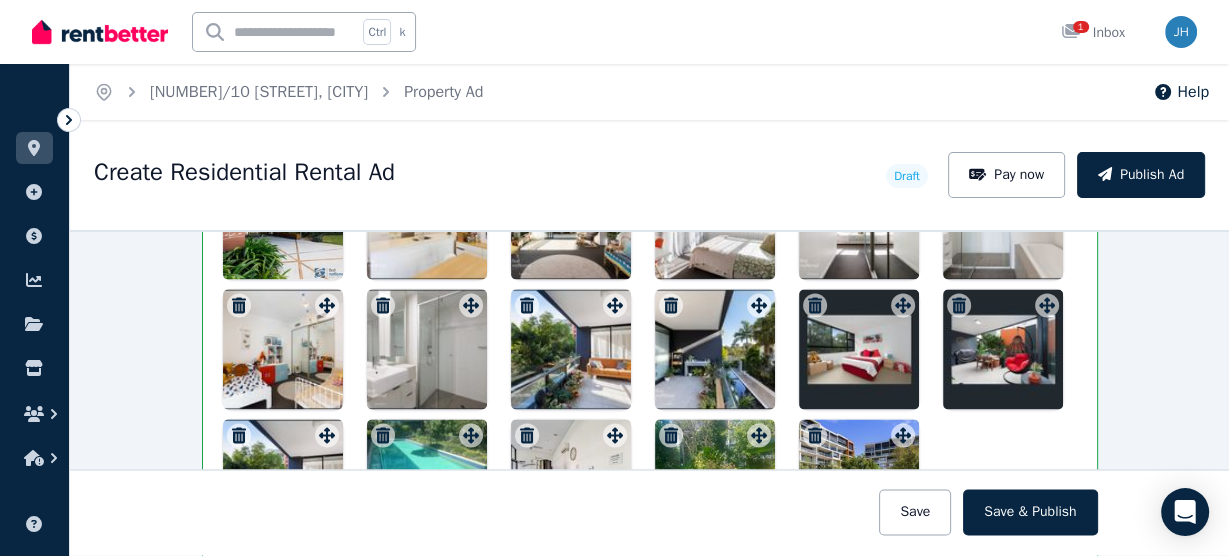 scroll, scrollTop: 2700, scrollLeft: 0, axis: vertical 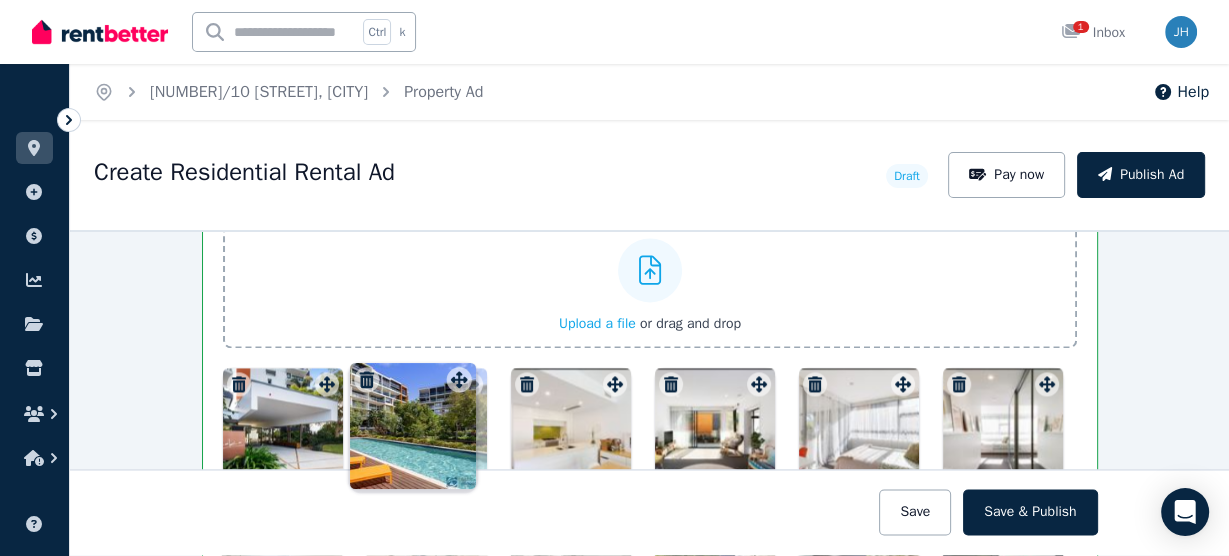 drag, startPoint x: 897, startPoint y: 425, endPoint x: 458, endPoint y: 362, distance: 443.49747 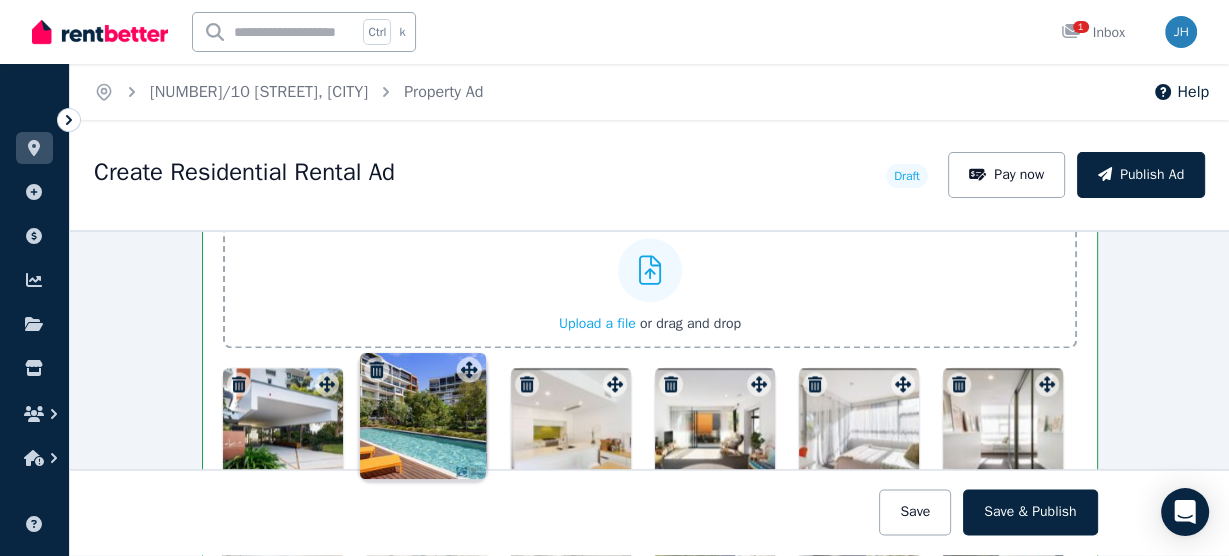click 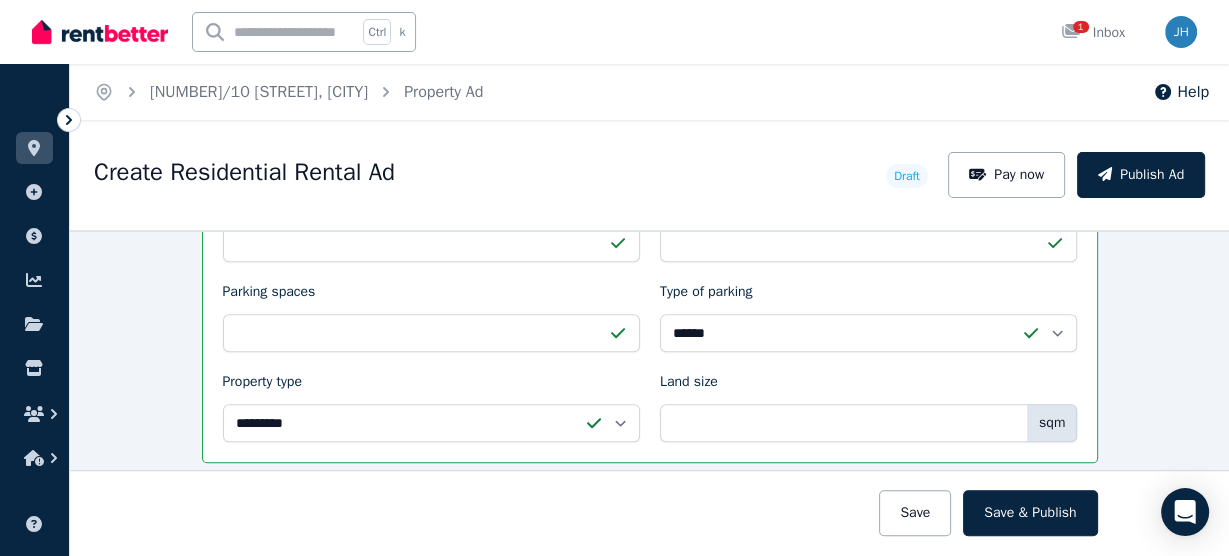 scroll, scrollTop: 897, scrollLeft: 0, axis: vertical 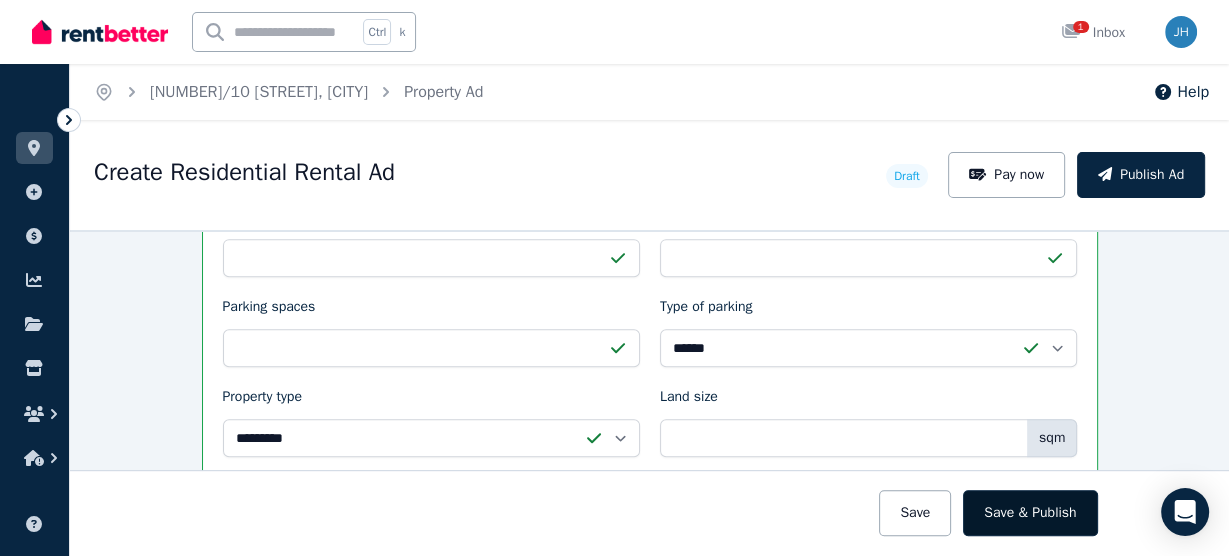 click on "Save & Publish" at bounding box center (1030, 513) 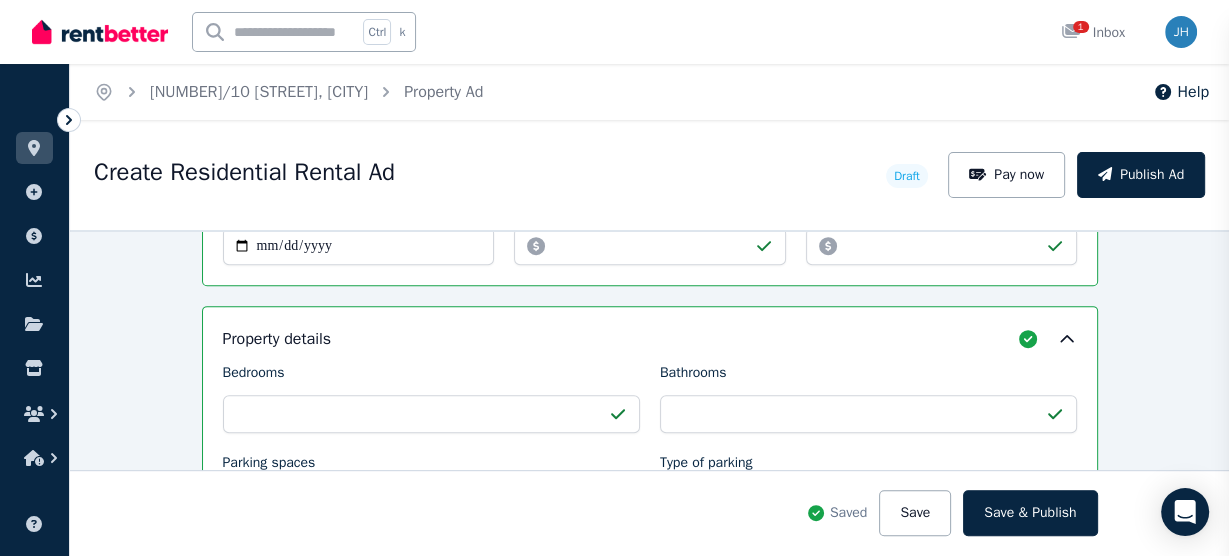 scroll, scrollTop: 1053, scrollLeft: 0, axis: vertical 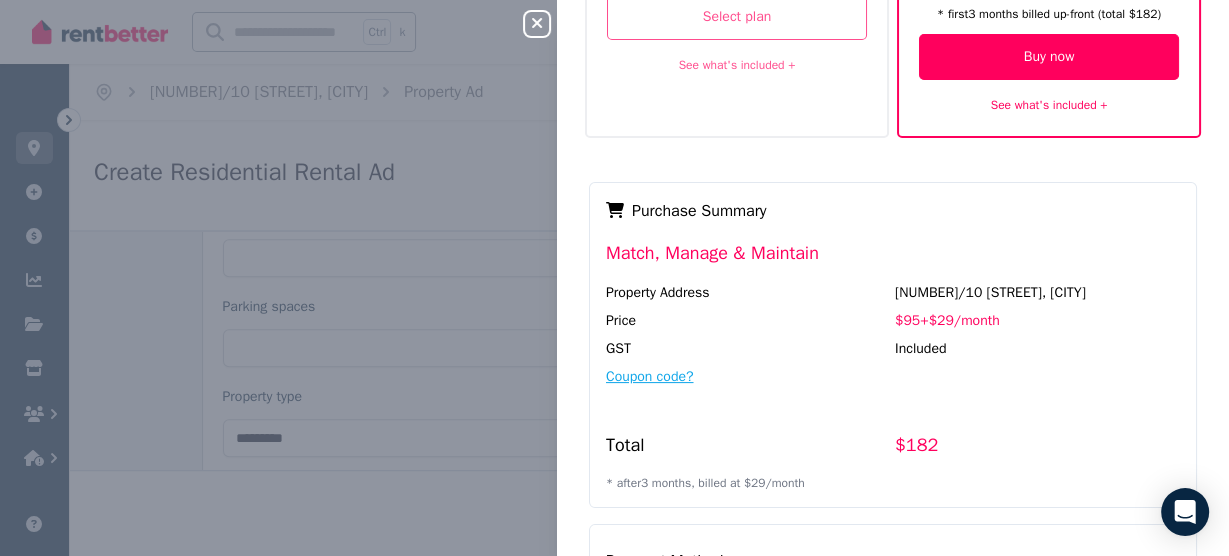 click on "Coupon code?" at bounding box center (650, 377) 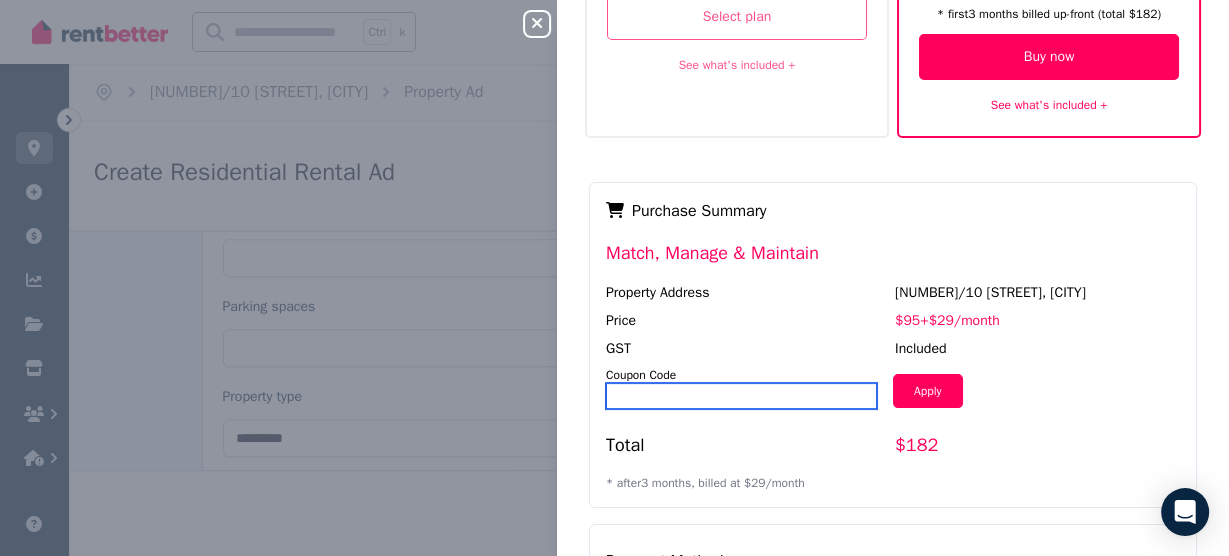 click at bounding box center [741, 396] 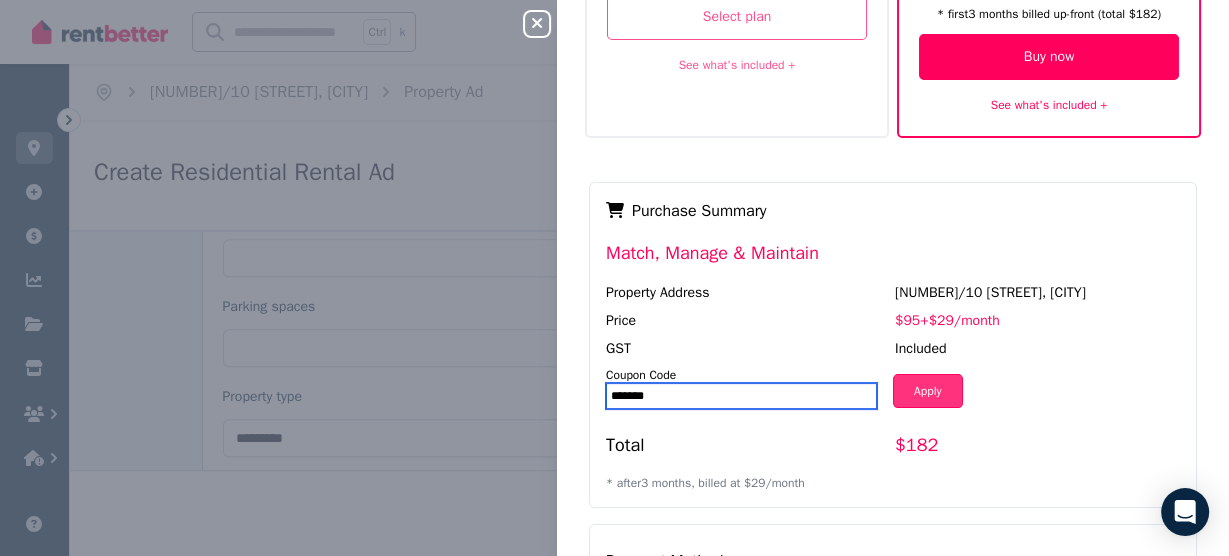 type on "*******" 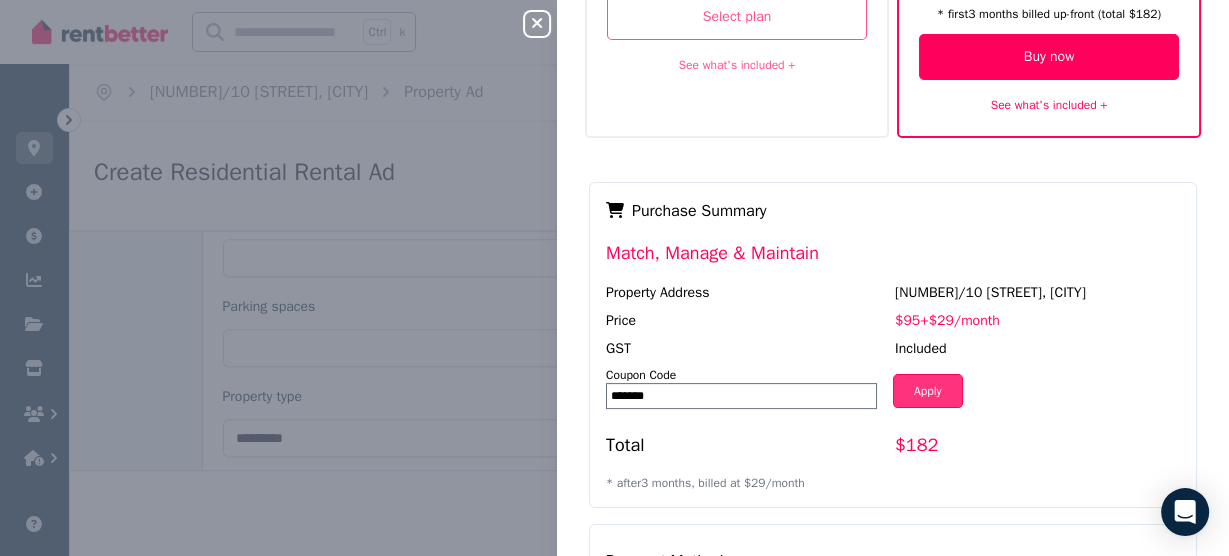 click on "Apply" at bounding box center (928, 391) 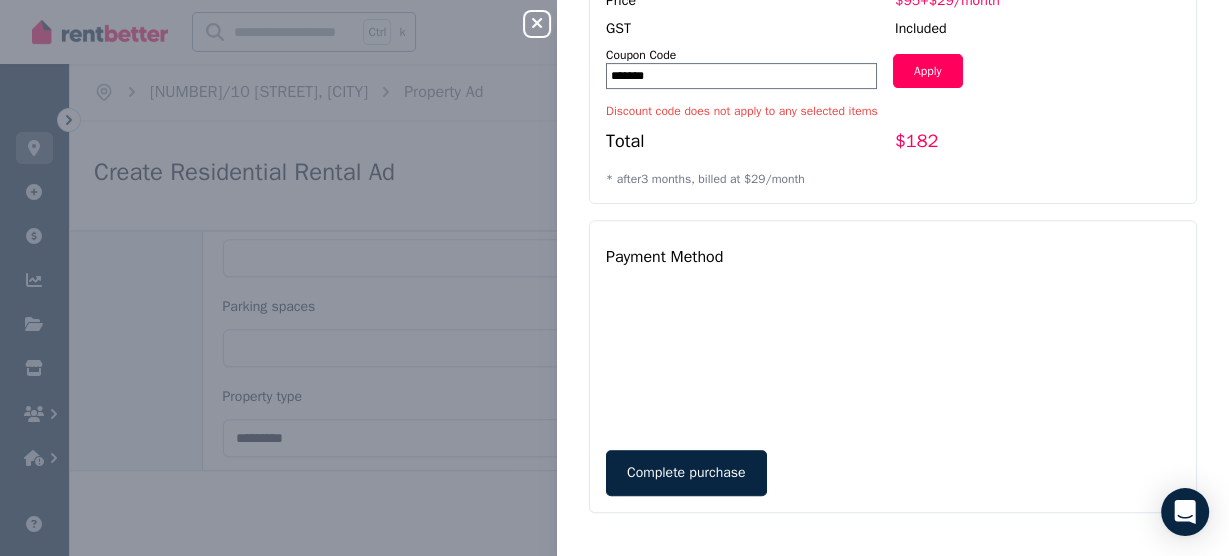 scroll, scrollTop: 561, scrollLeft: 0, axis: vertical 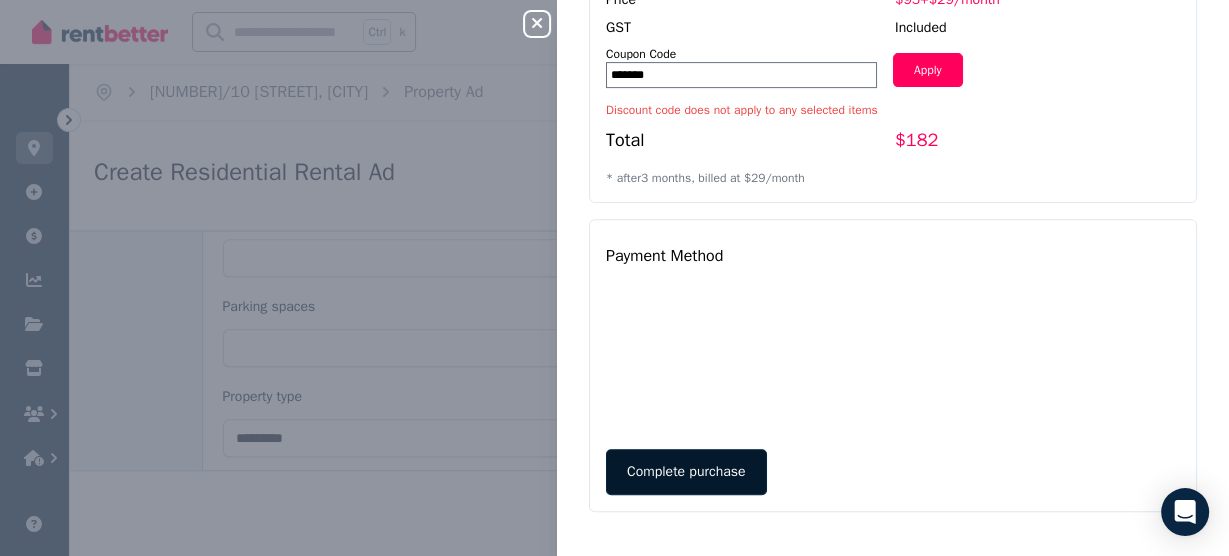 click on "Complete purchase" at bounding box center [686, 472] 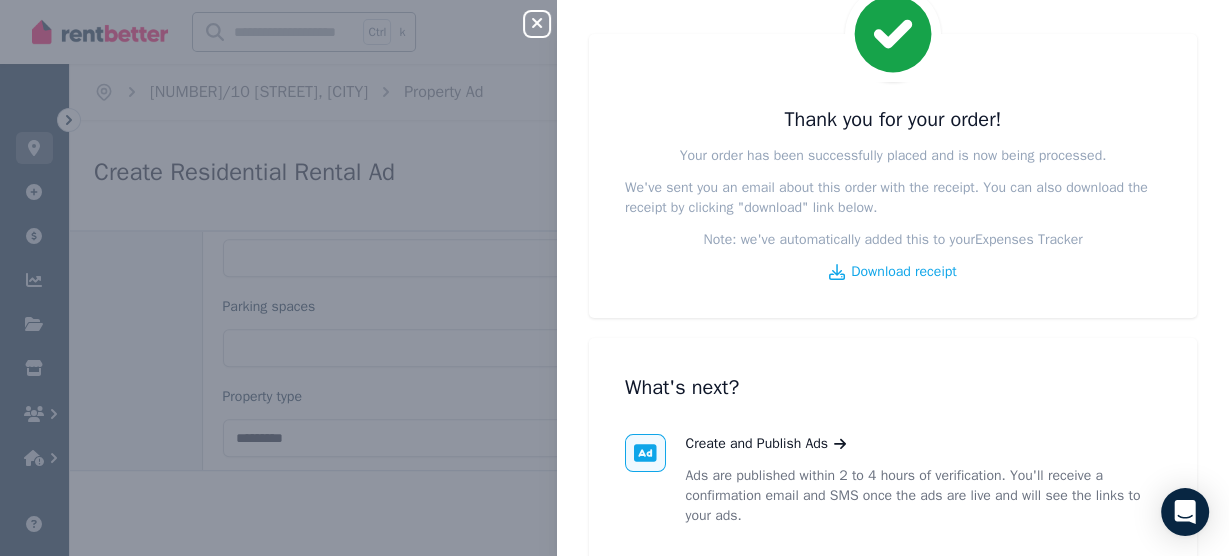scroll, scrollTop: 0, scrollLeft: 0, axis: both 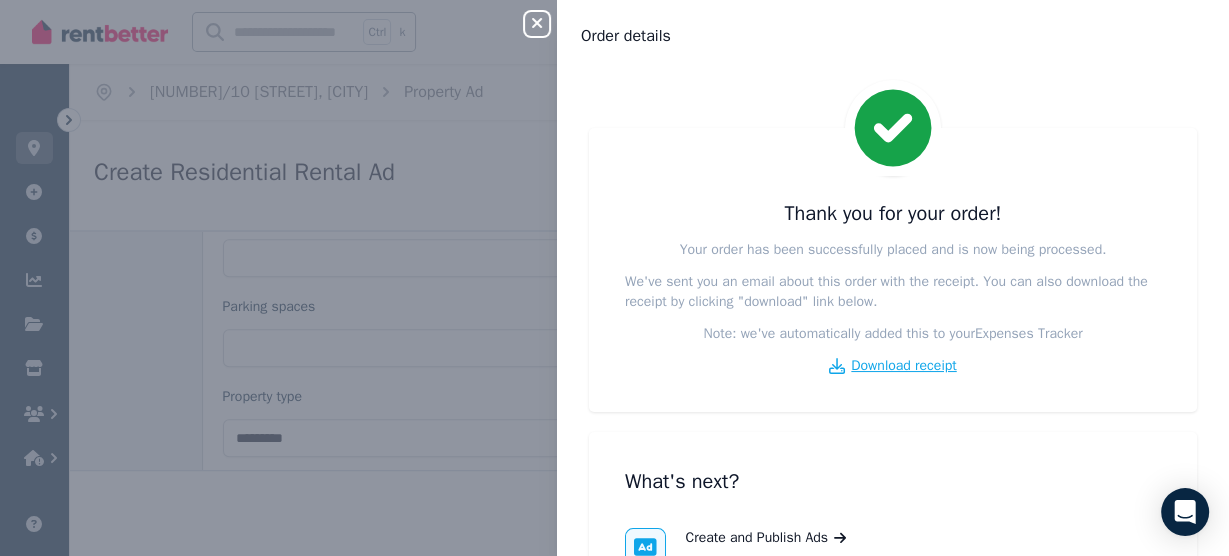 click on "Download receipt" at bounding box center (903, 366) 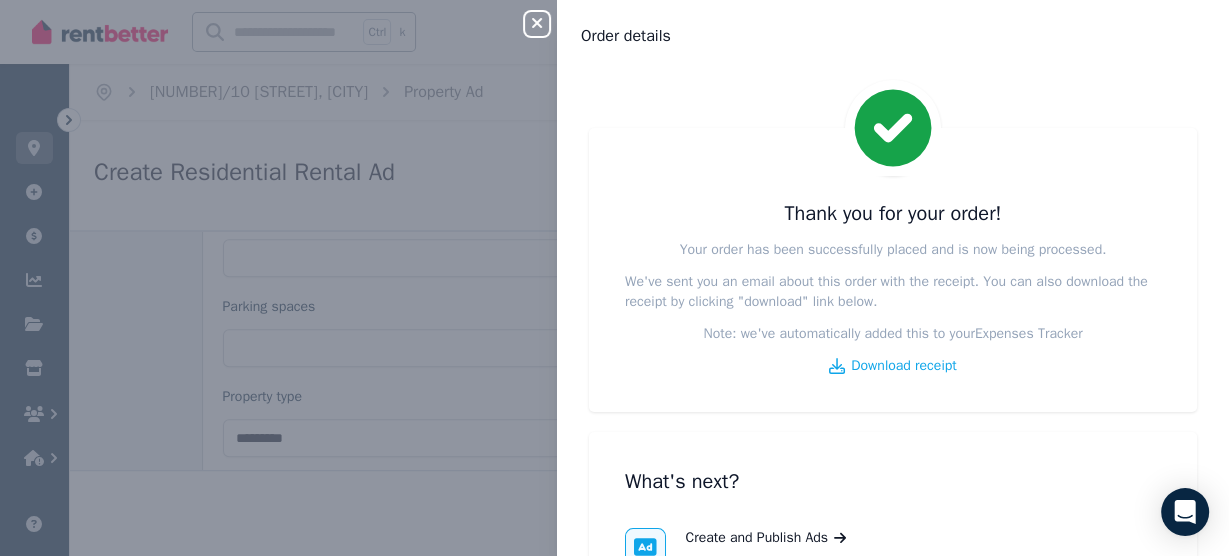 click on "Close panel" at bounding box center (537, 24) 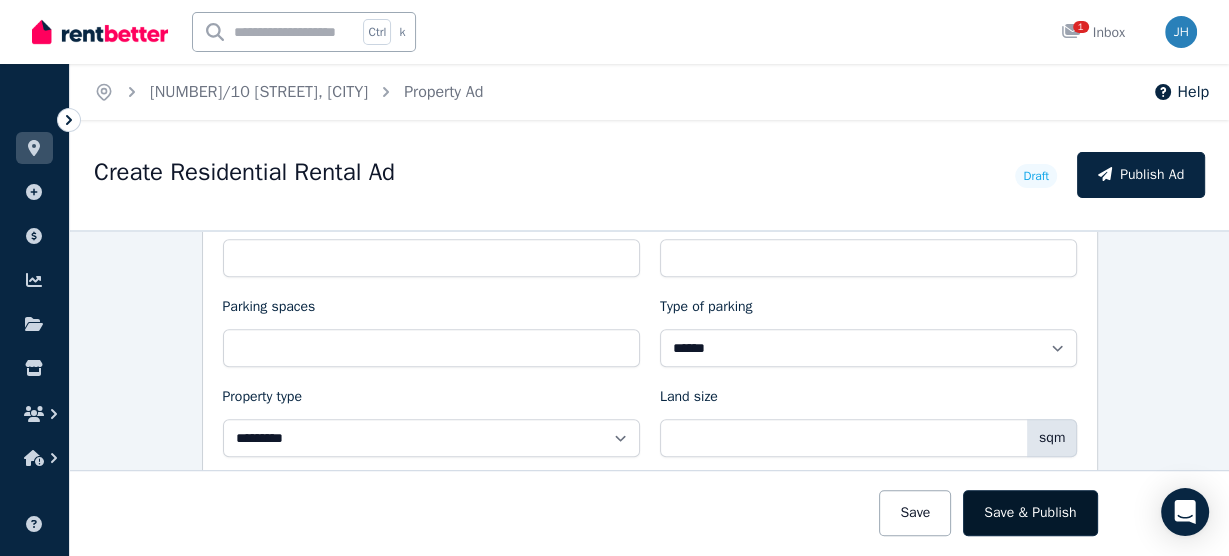 click on "Save & Publish" at bounding box center (1030, 513) 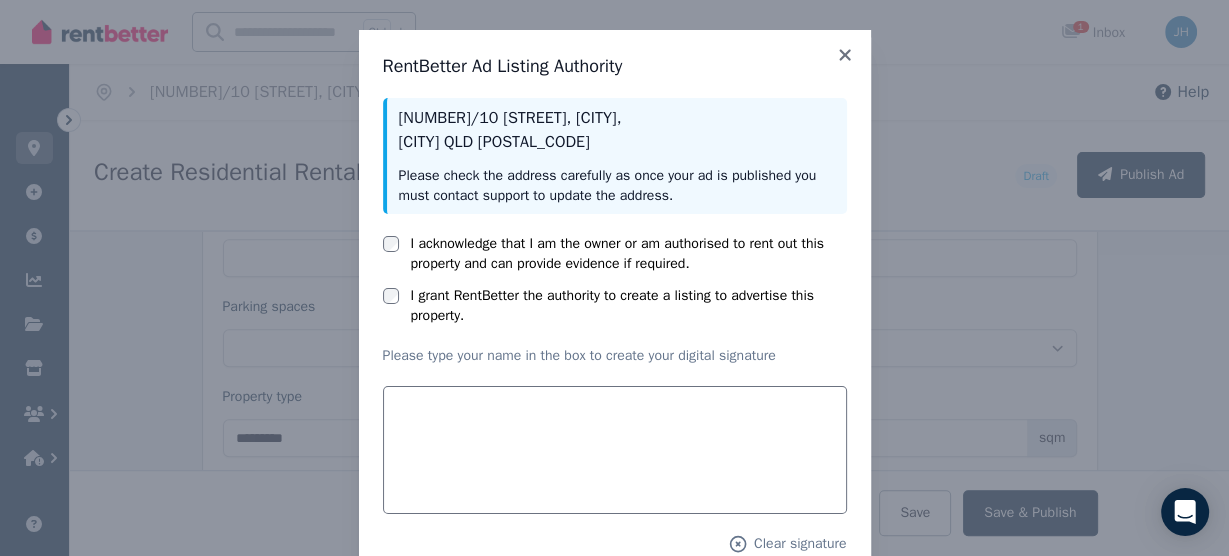 scroll, scrollTop: 0, scrollLeft: 0, axis: both 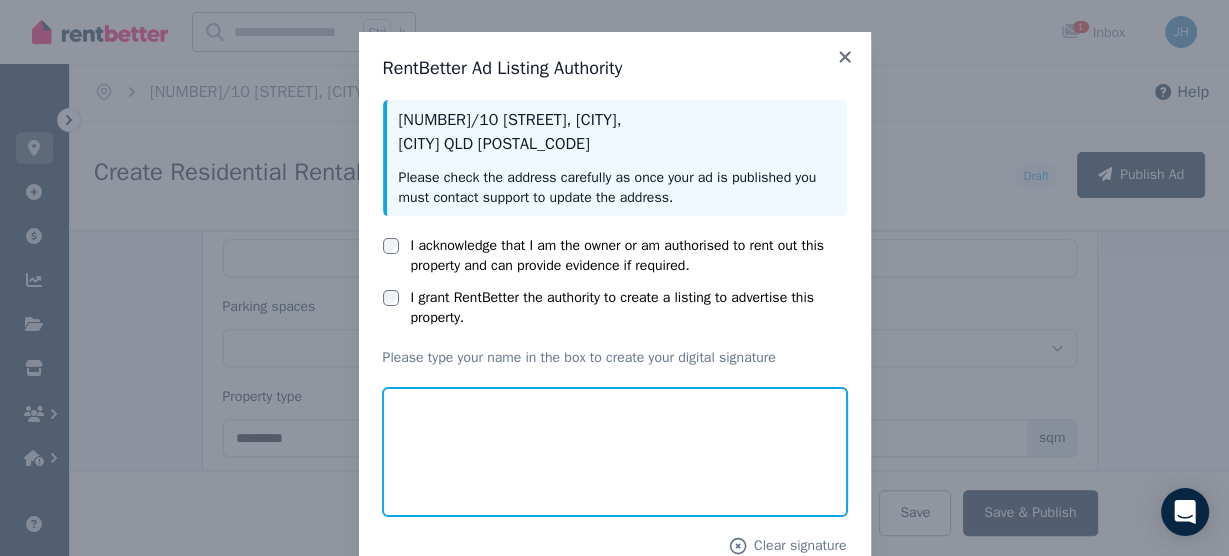 click at bounding box center [615, 452] 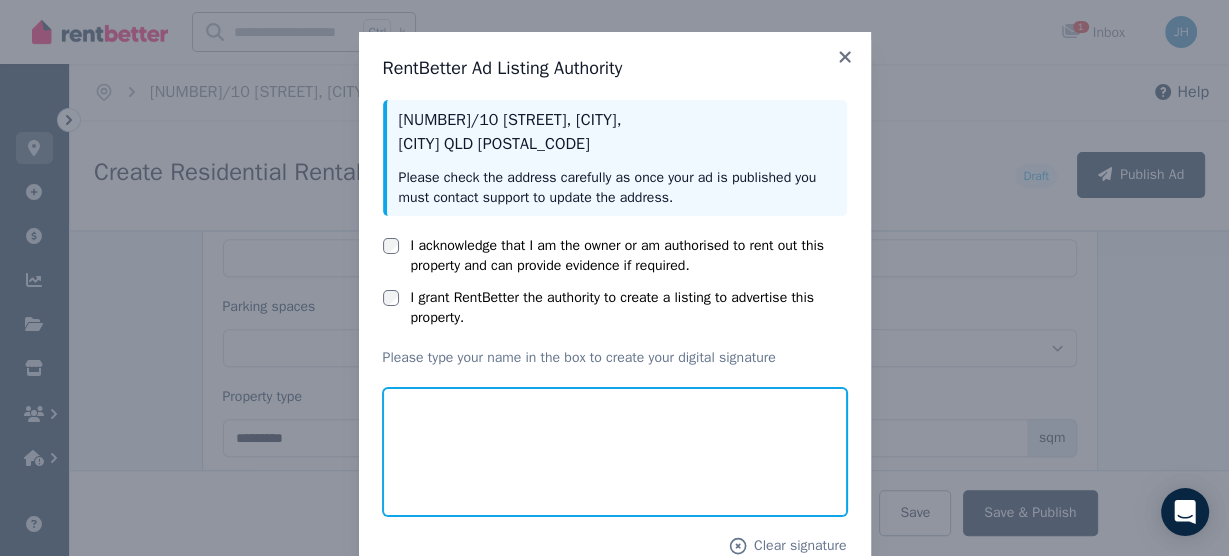 type on "*********" 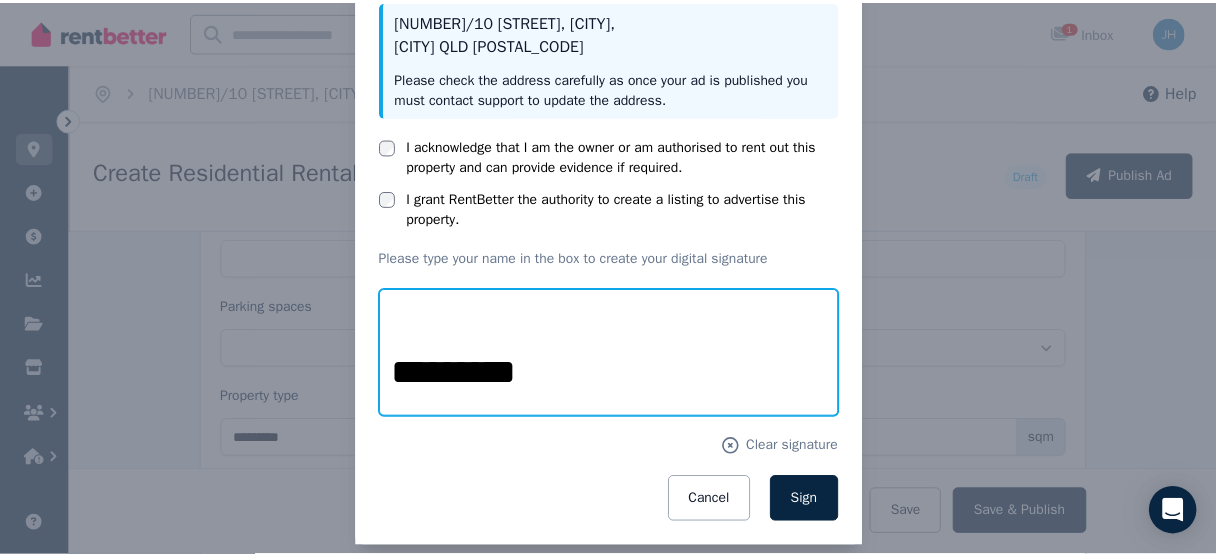 scroll, scrollTop: 120, scrollLeft: 0, axis: vertical 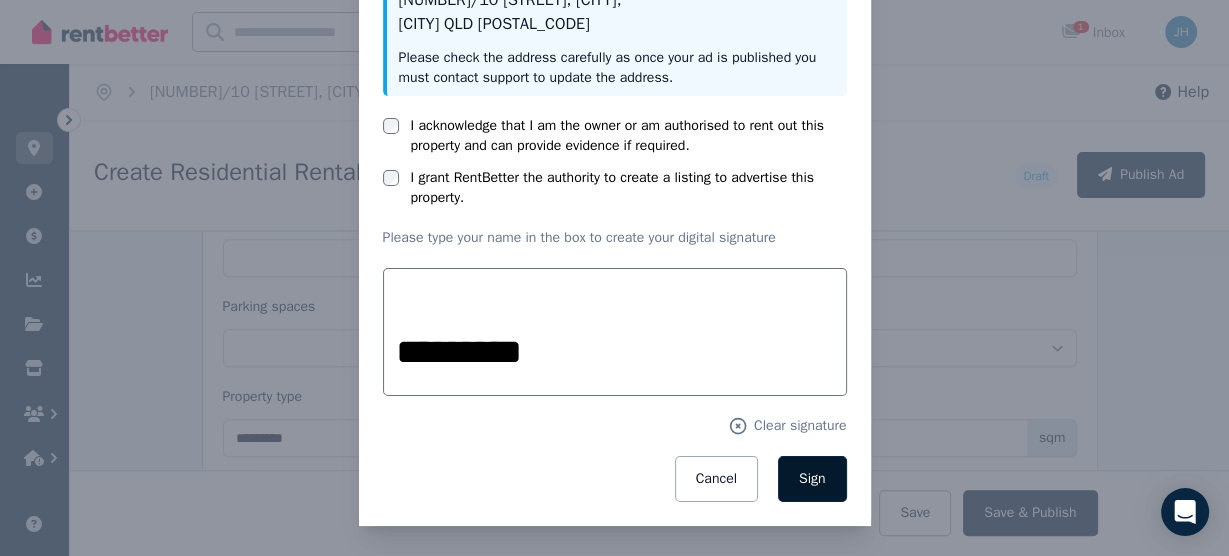 click on "Sign" at bounding box center (812, 478) 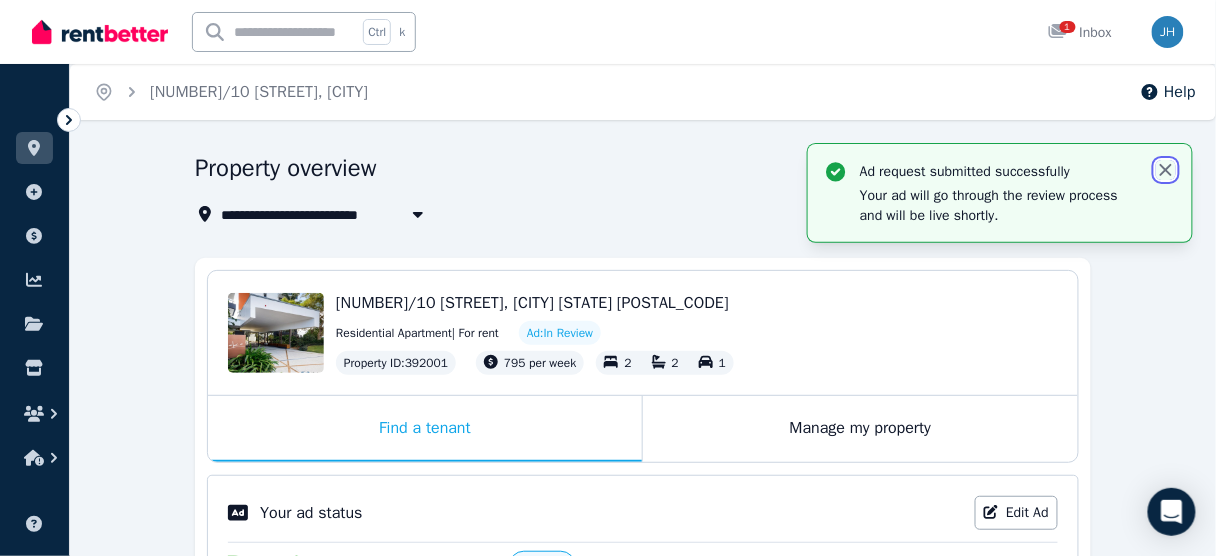 click 